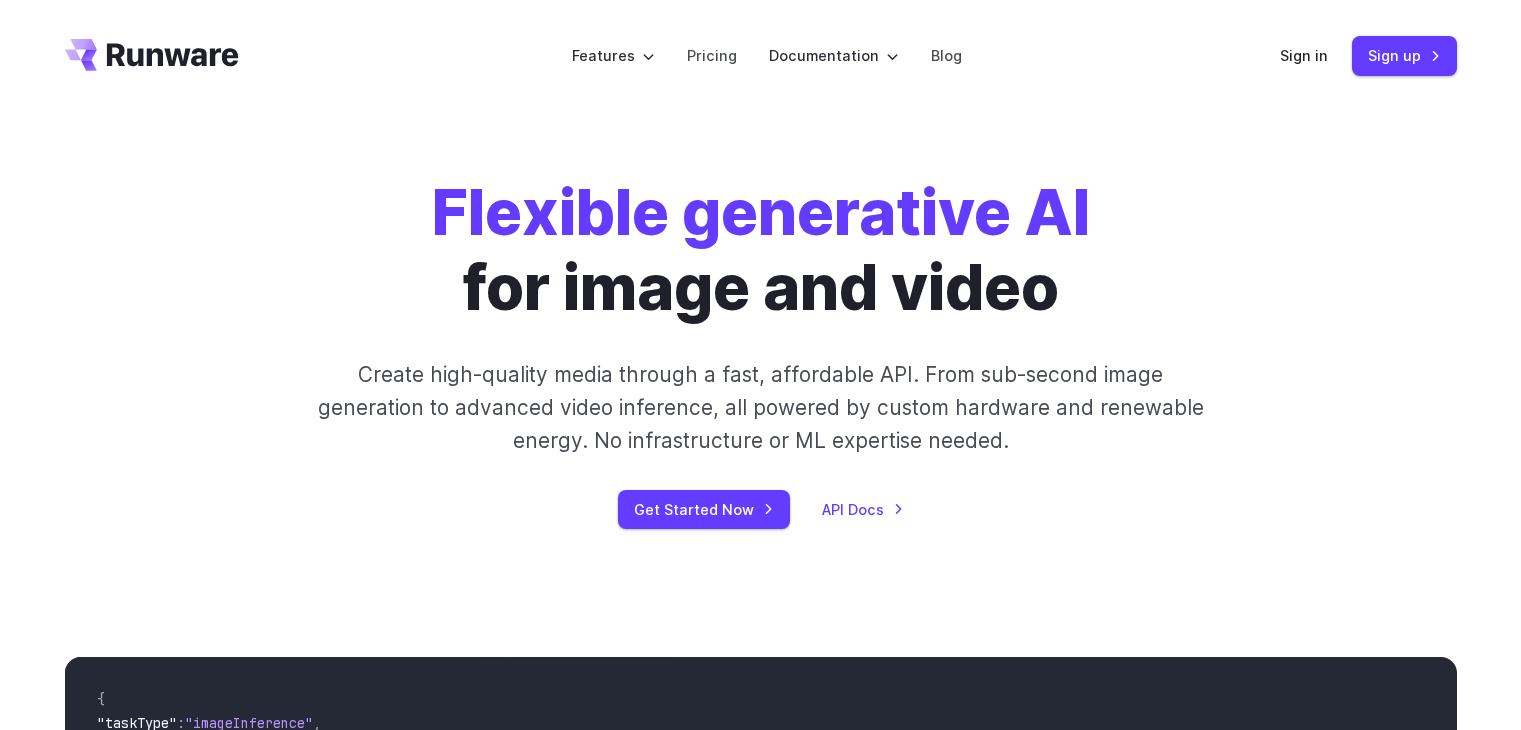scroll, scrollTop: 0, scrollLeft: 0, axis: both 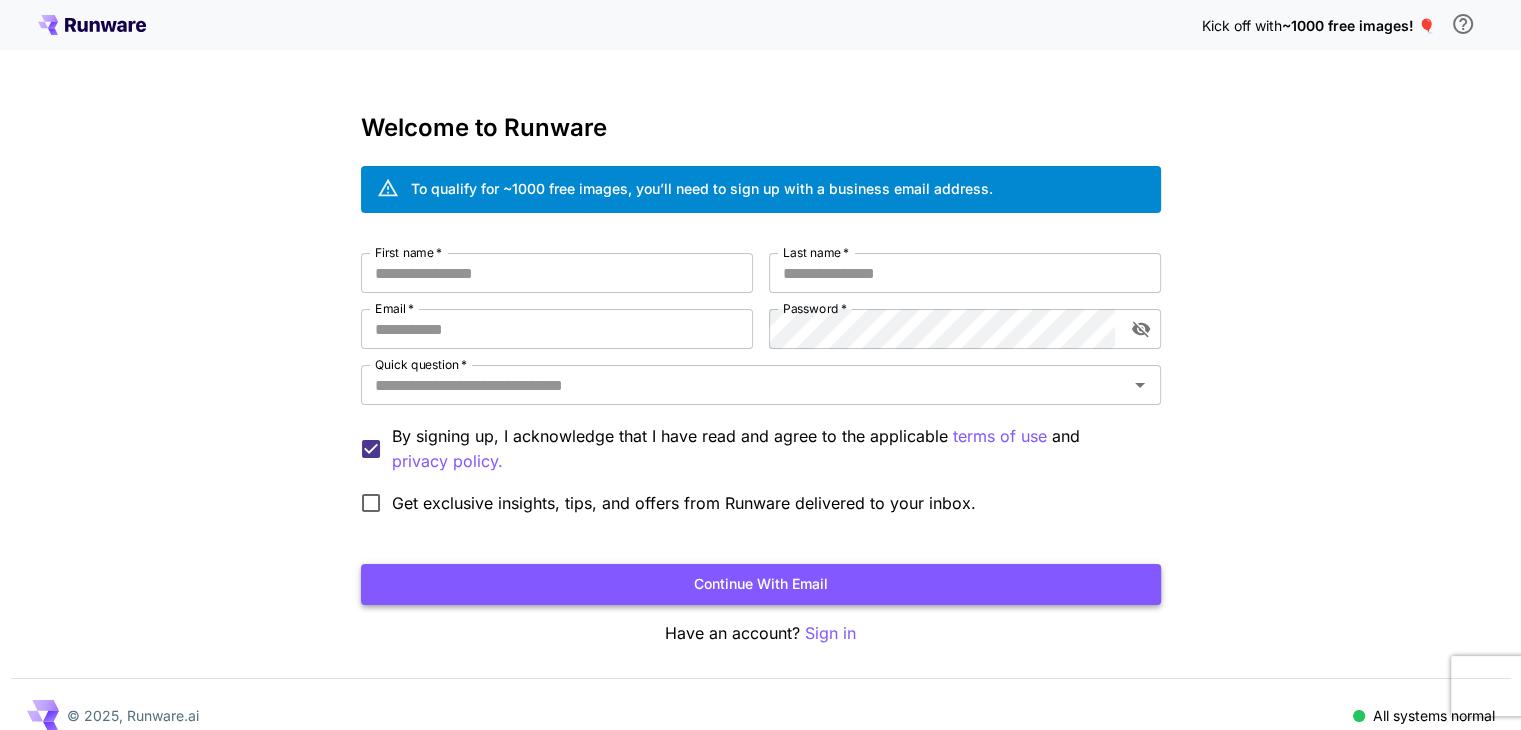 click on "Continue with email" at bounding box center (761, 584) 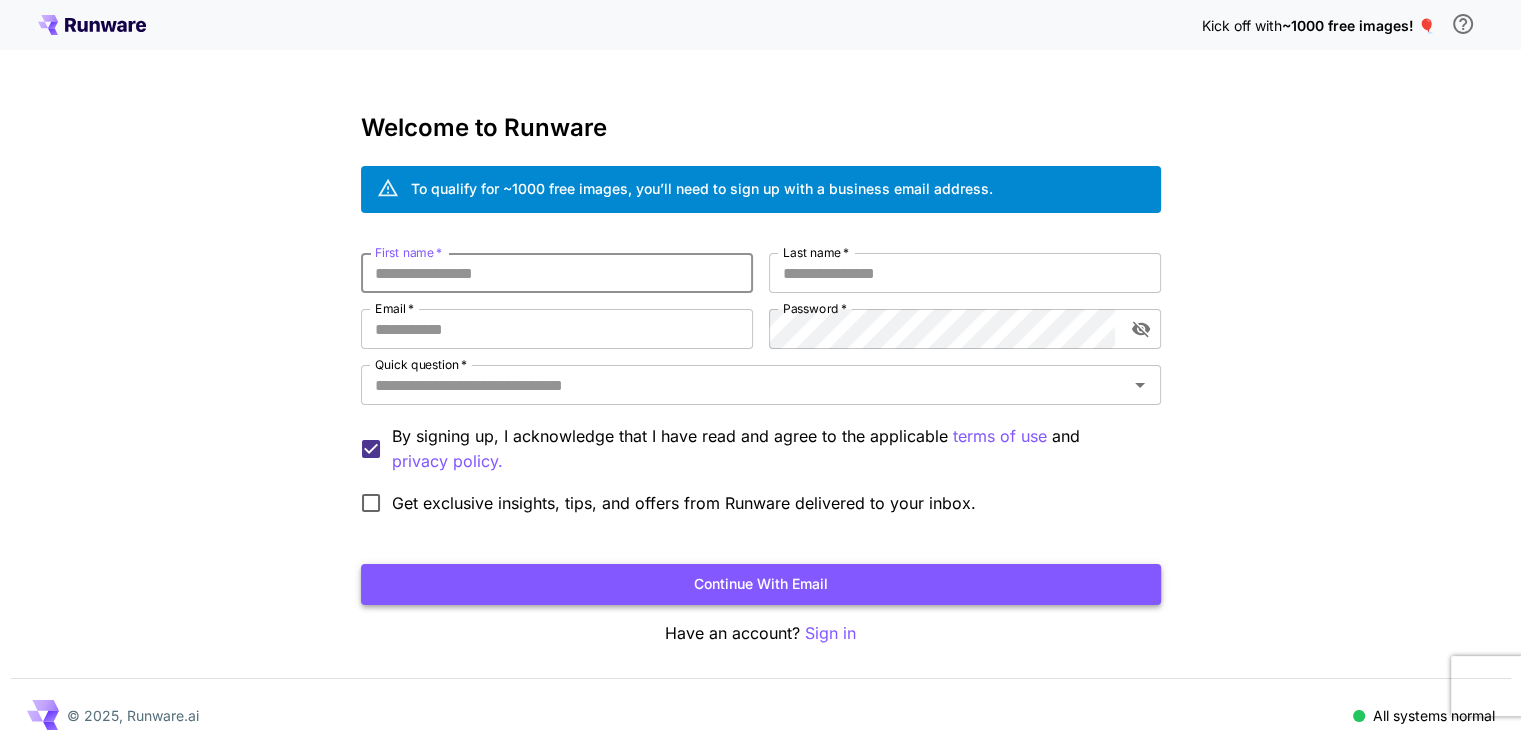 click on "Continue with email" at bounding box center (761, 584) 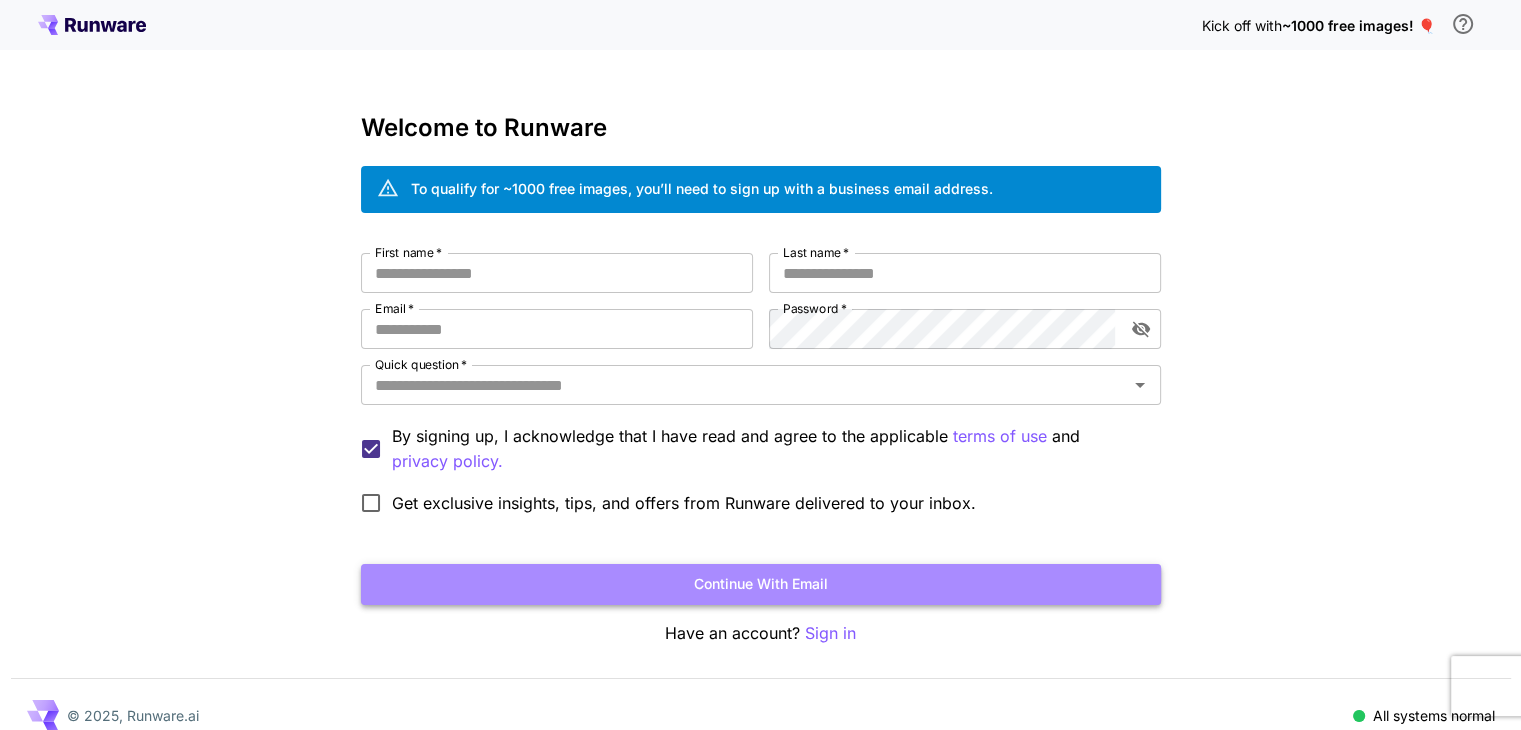 click on "Continue with email" at bounding box center [761, 584] 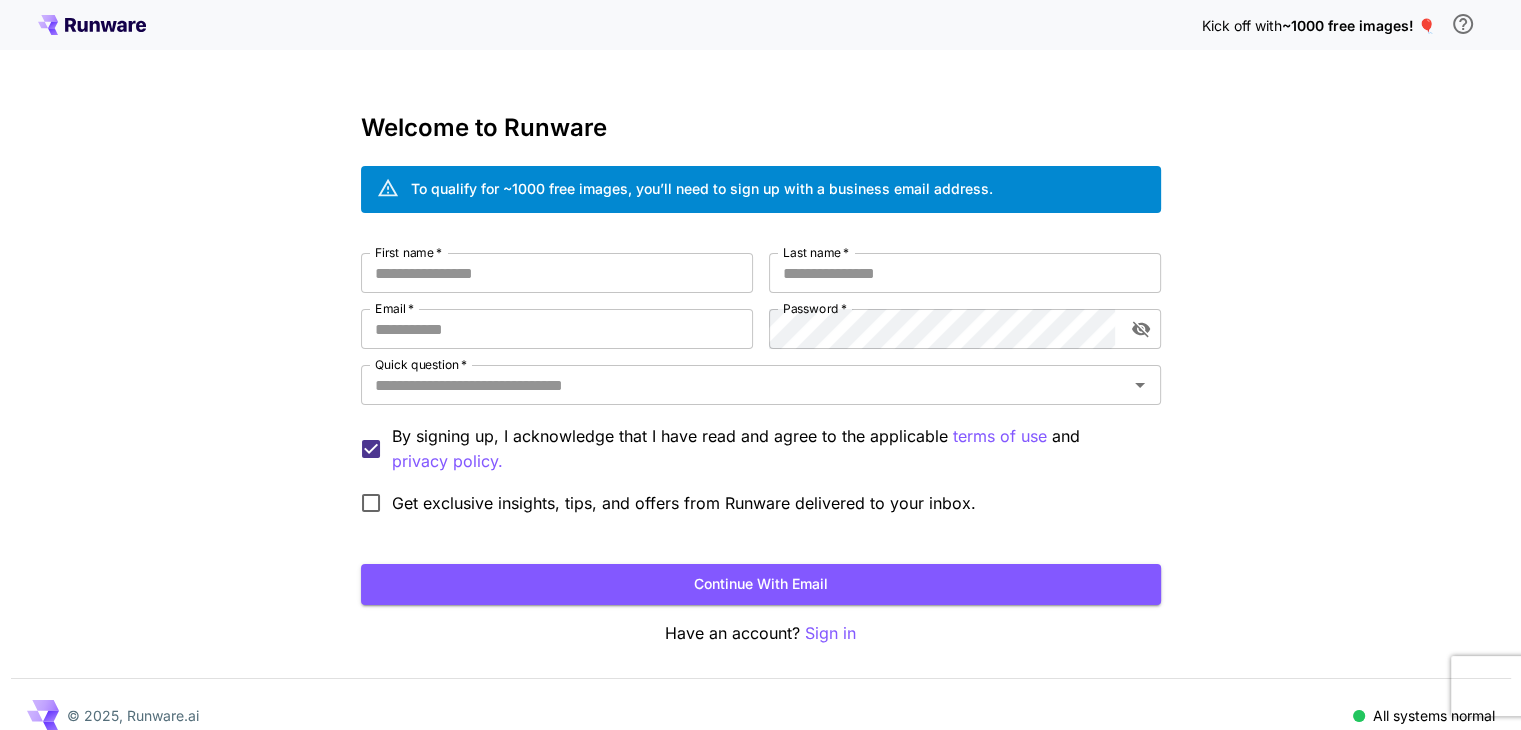 click on "Kick off with  ~1000 free images! 🎈 Welcome to Runware To qualify for ~1000 free images, you’ll need to sign up with a business email address. First name   * First name   * Last name   * Last name   * Email   * Email   * Password   * Password   * Quick question   * Quick question   * By signing up, I acknowledge that I have read and agree to the applicable   terms of use     and   privacy policy.   Get exclusive insights, tips, and offers from Runware delivered to your inbox. Continue with email Have an account?   Sign in © 2025, Runware.ai All systems normal" at bounding box center (760, 376) 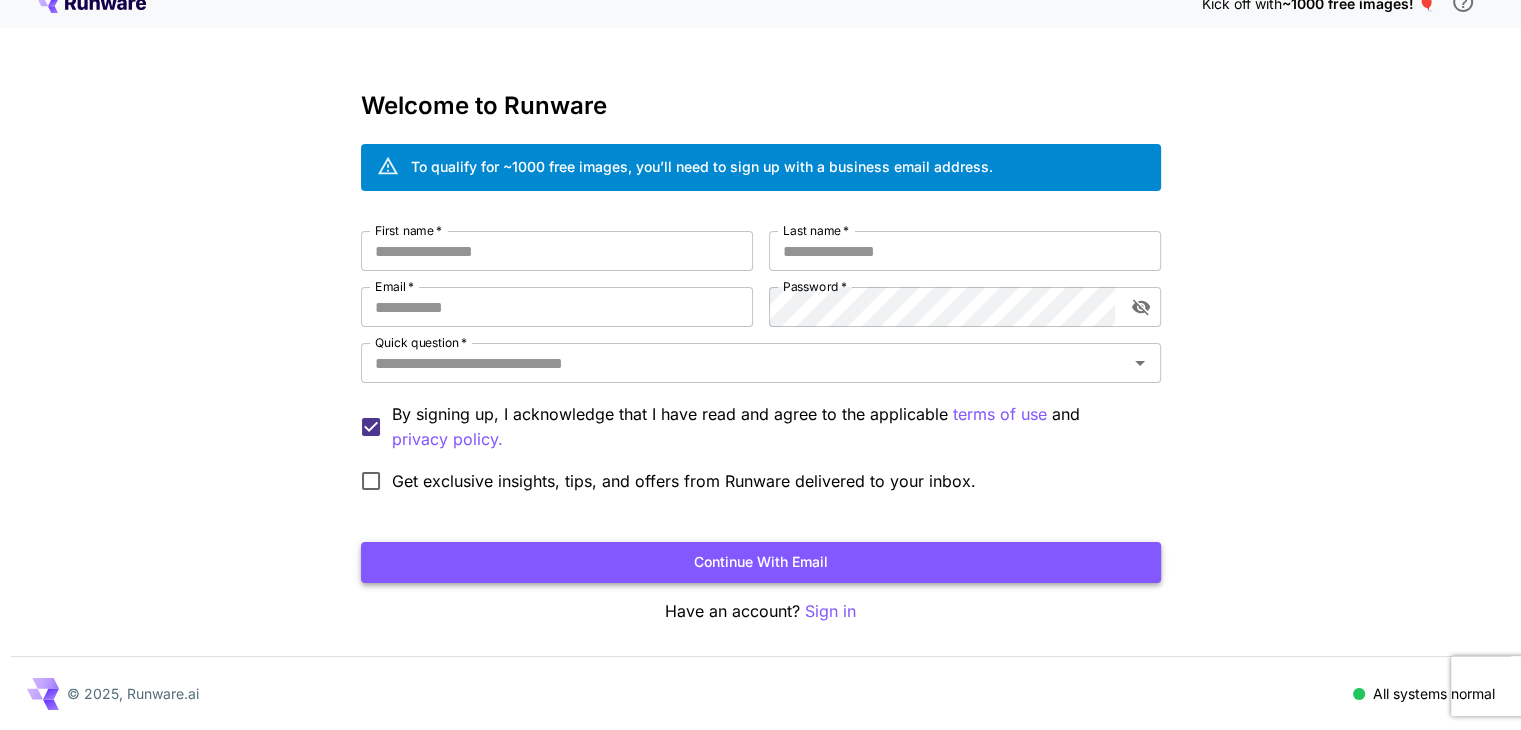 scroll, scrollTop: 0, scrollLeft: 0, axis: both 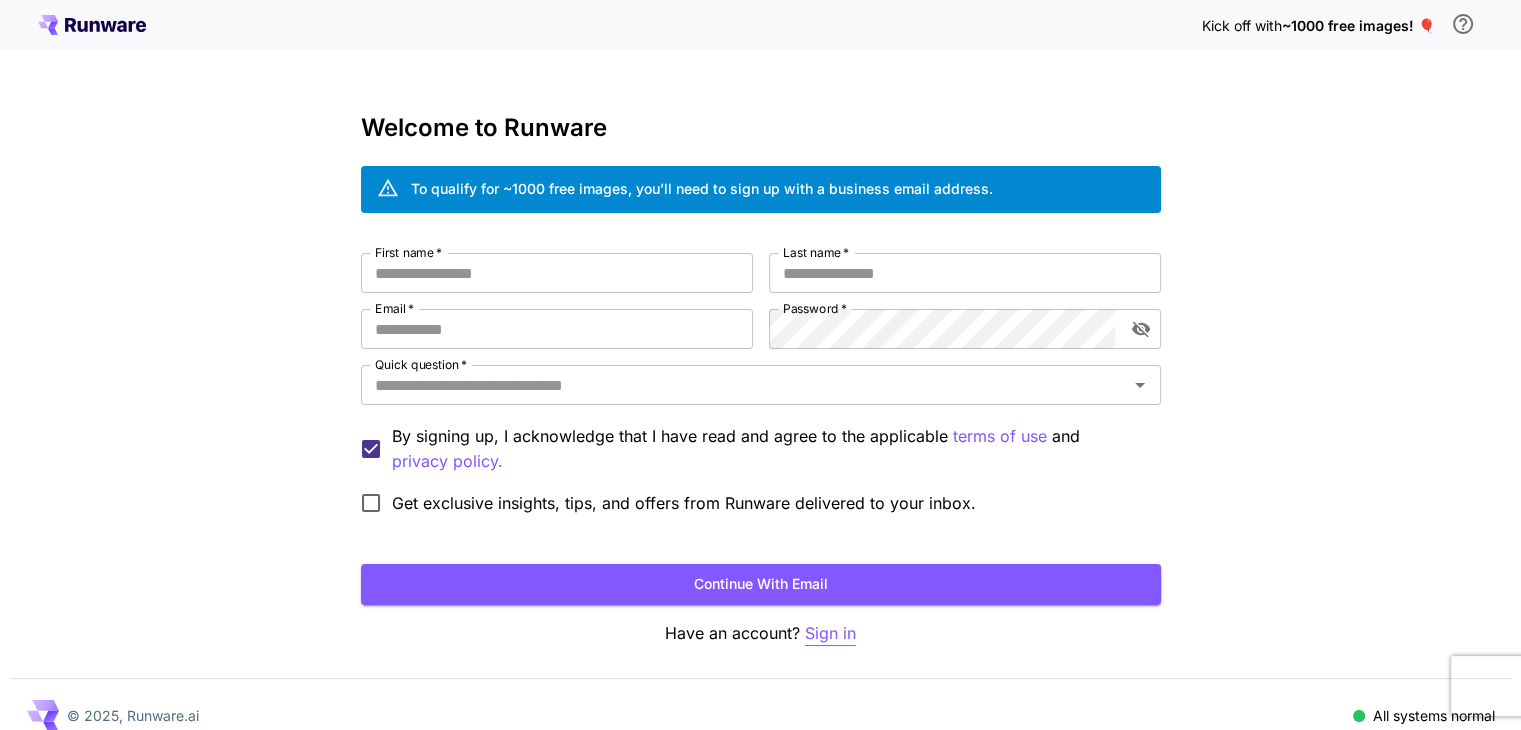 click on "Sign in" at bounding box center (830, 633) 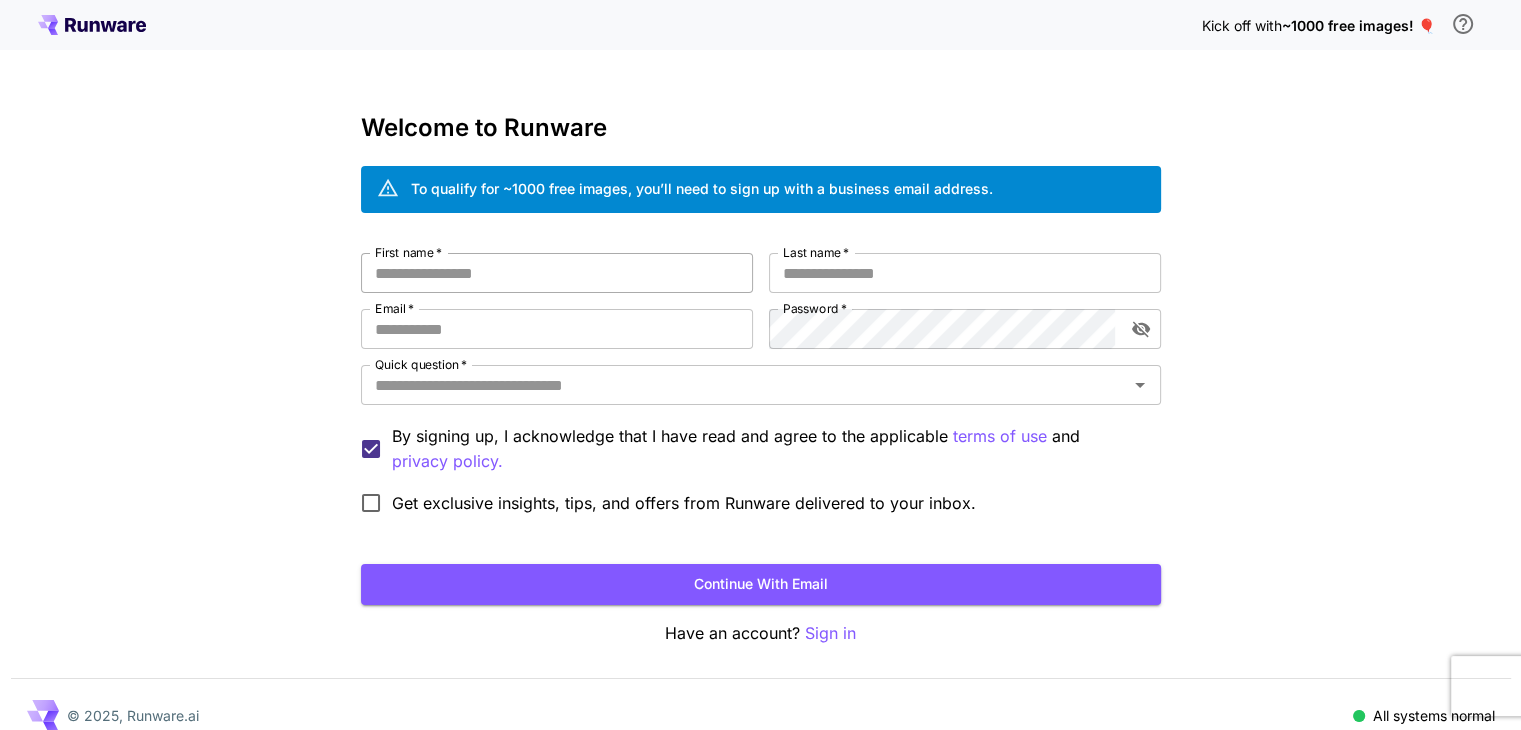 click on "First name   *" at bounding box center (557, 273) 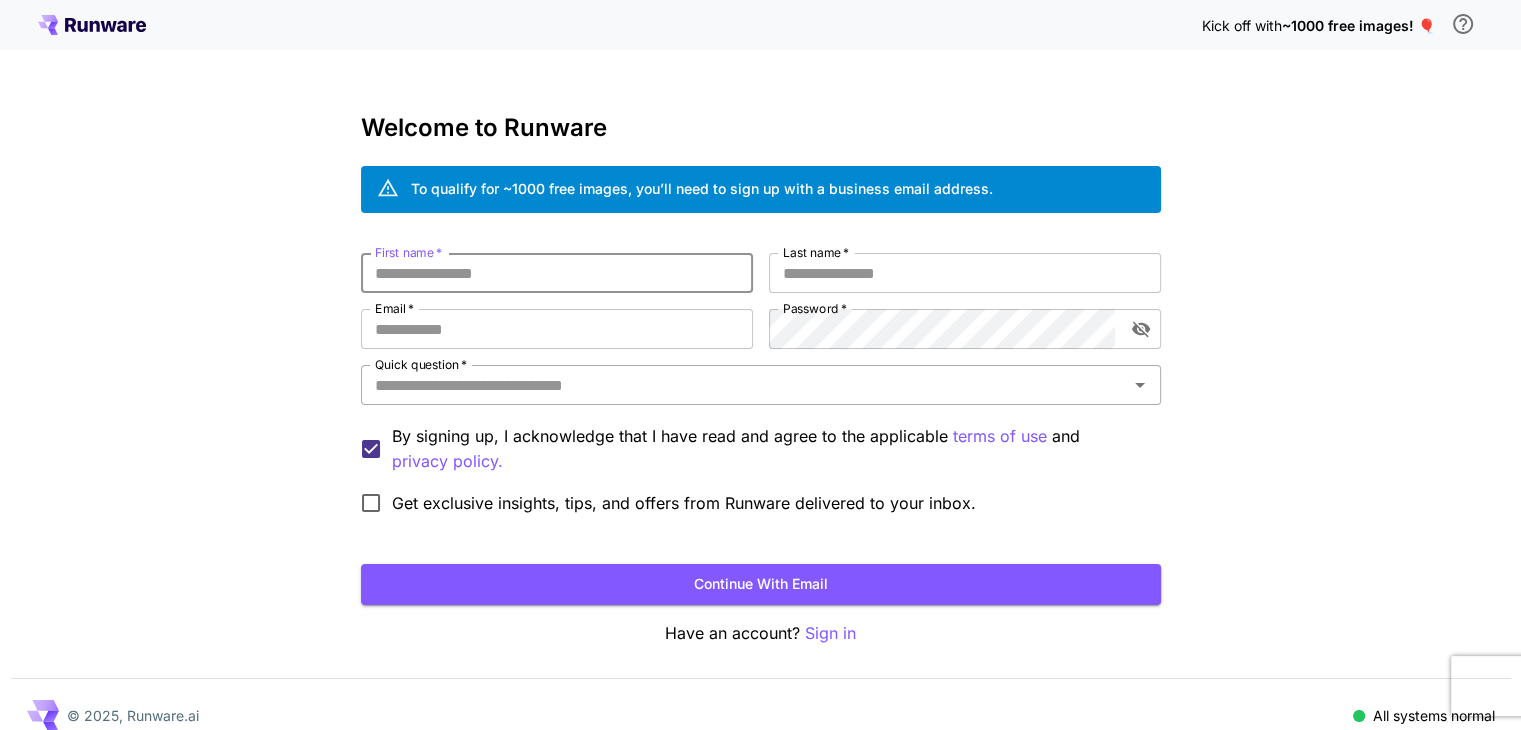 click on "Quick question   *" at bounding box center (744, 385) 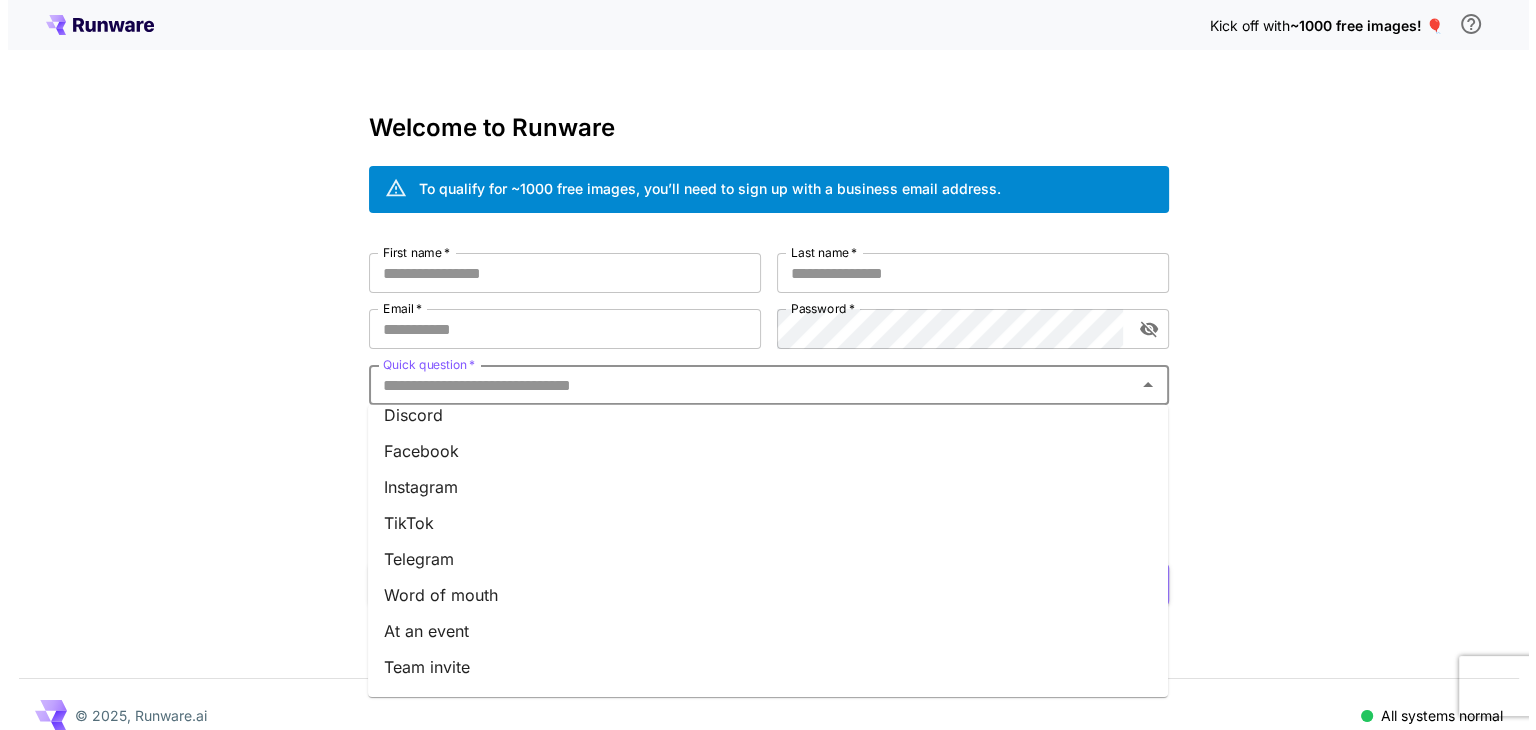 scroll, scrollTop: 264, scrollLeft: 0, axis: vertical 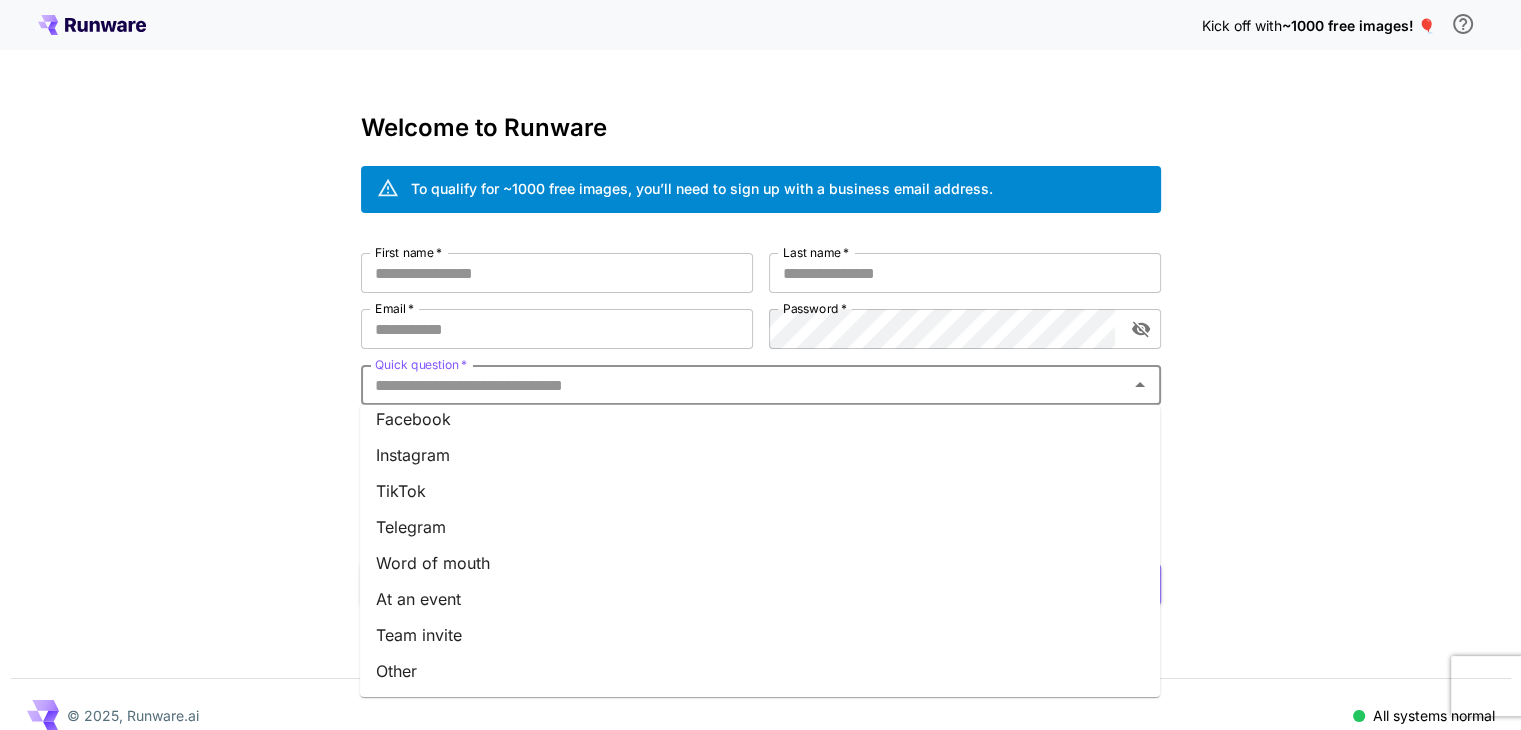click on "Other" at bounding box center [760, 671] 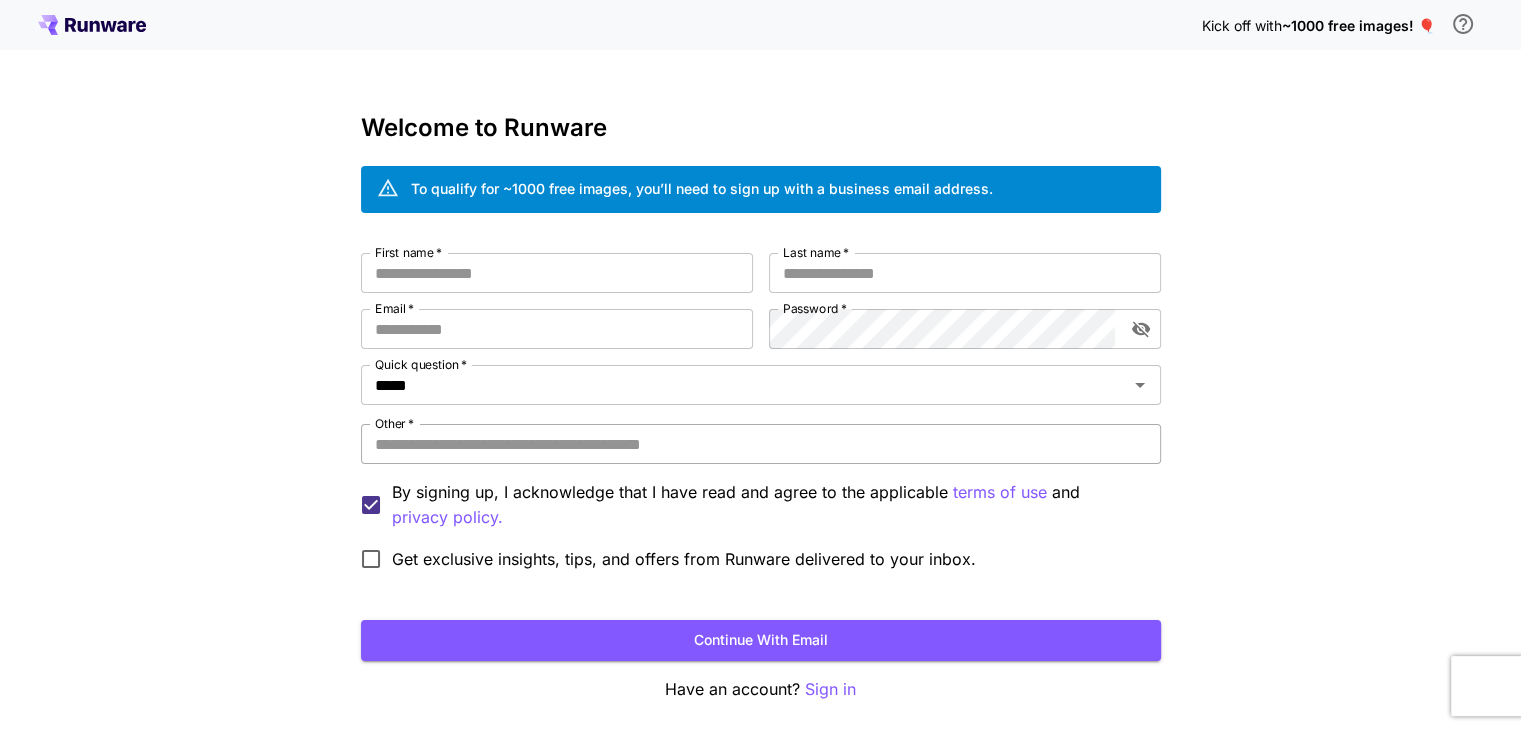 click on "Other   *" at bounding box center (761, 444) 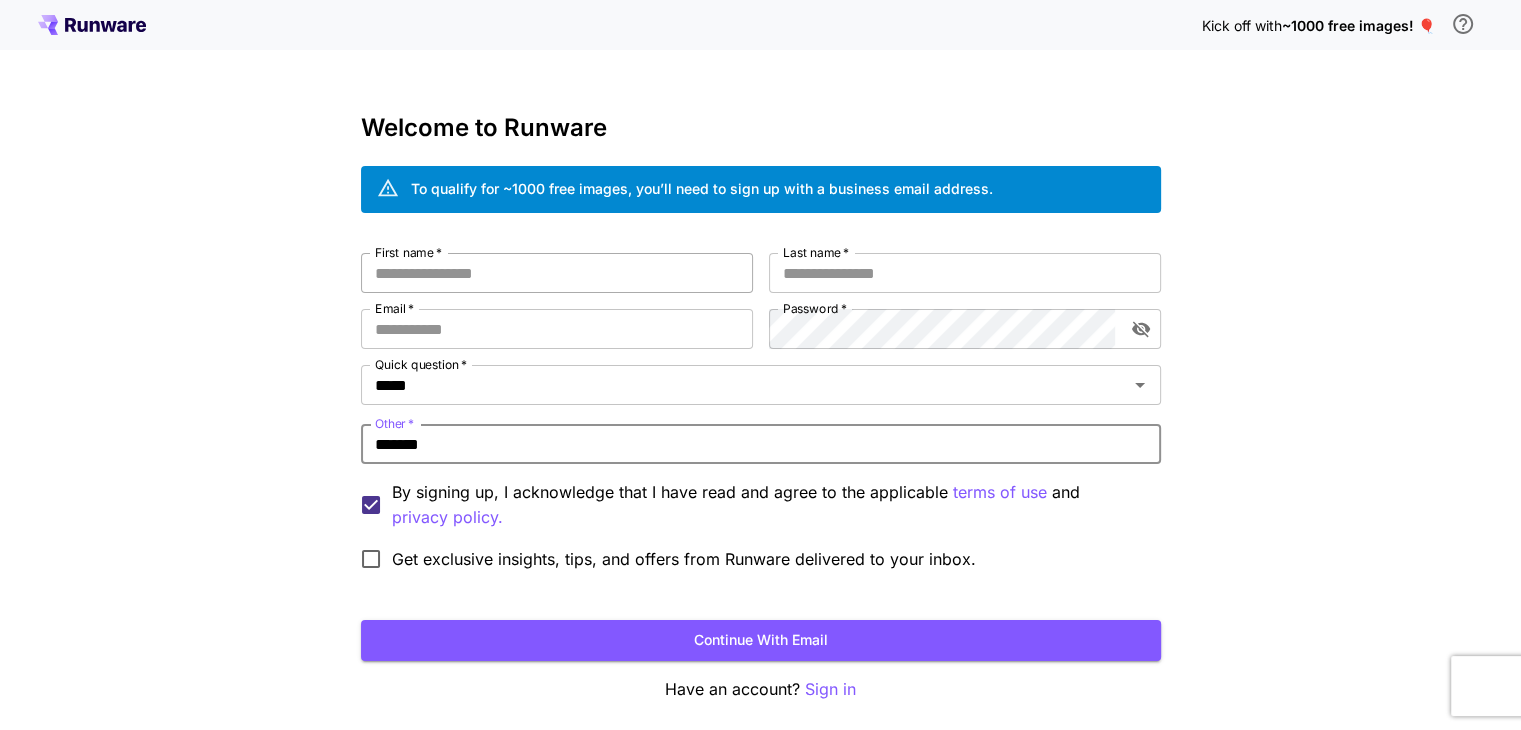 type on "*******" 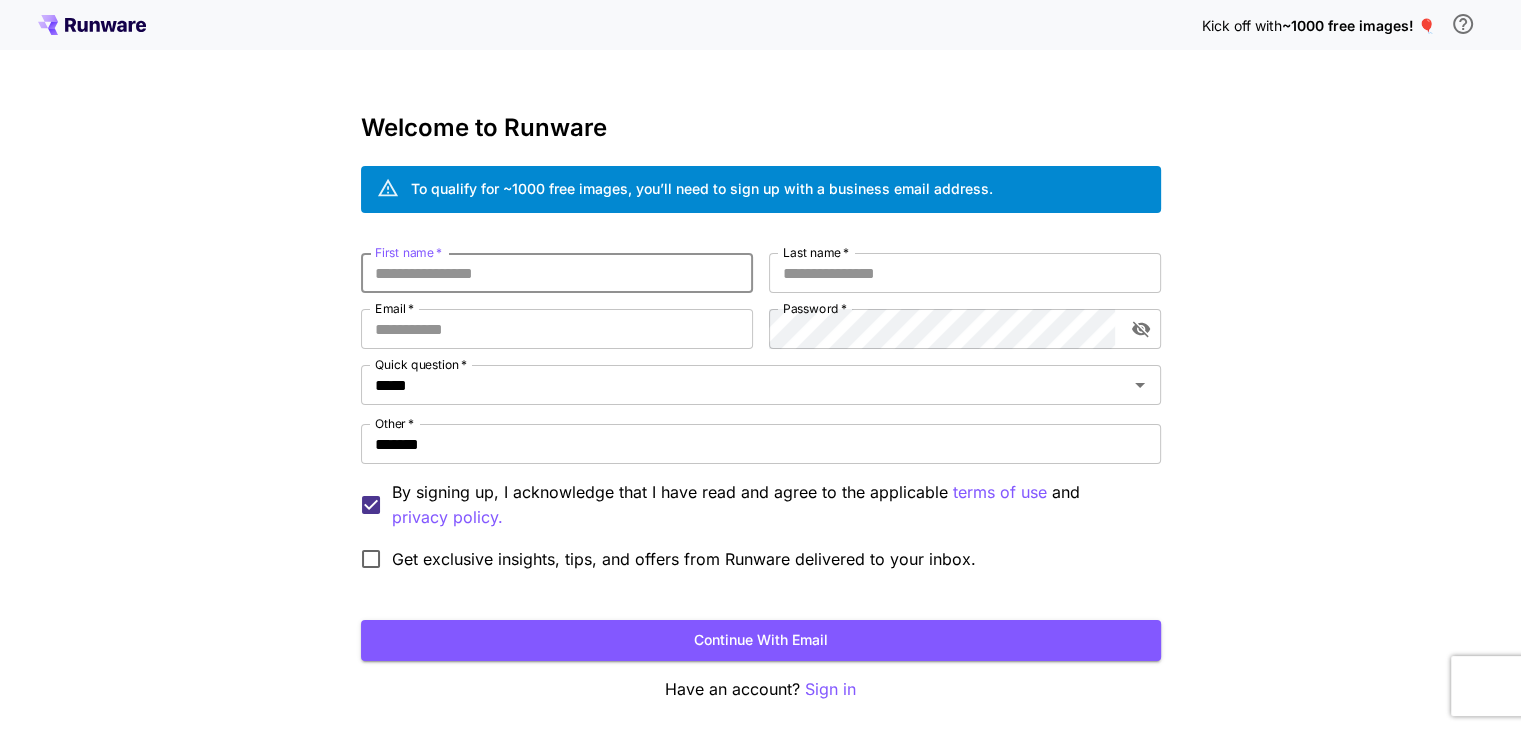 click on "First name   *" at bounding box center [557, 273] 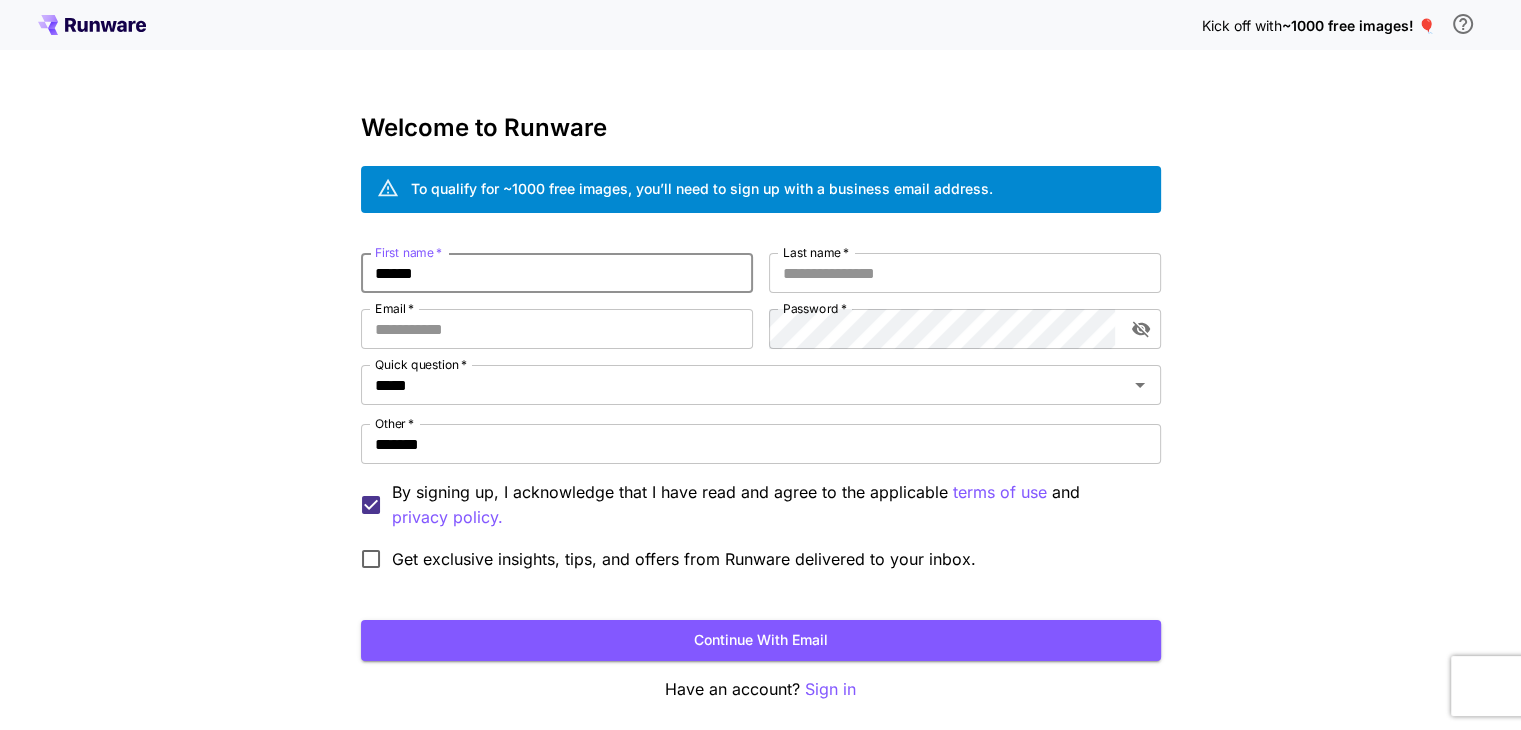 type on "******" 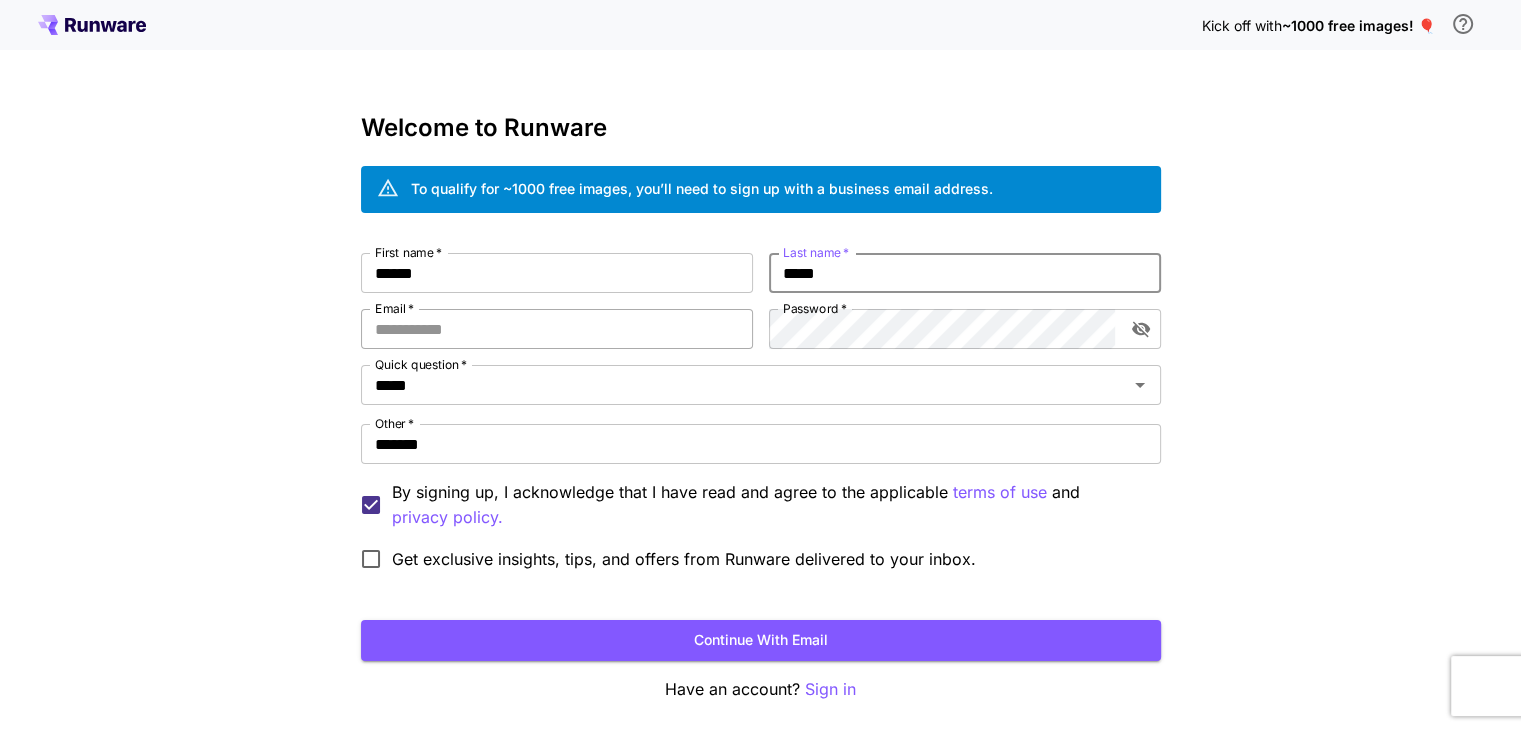 type on "*****" 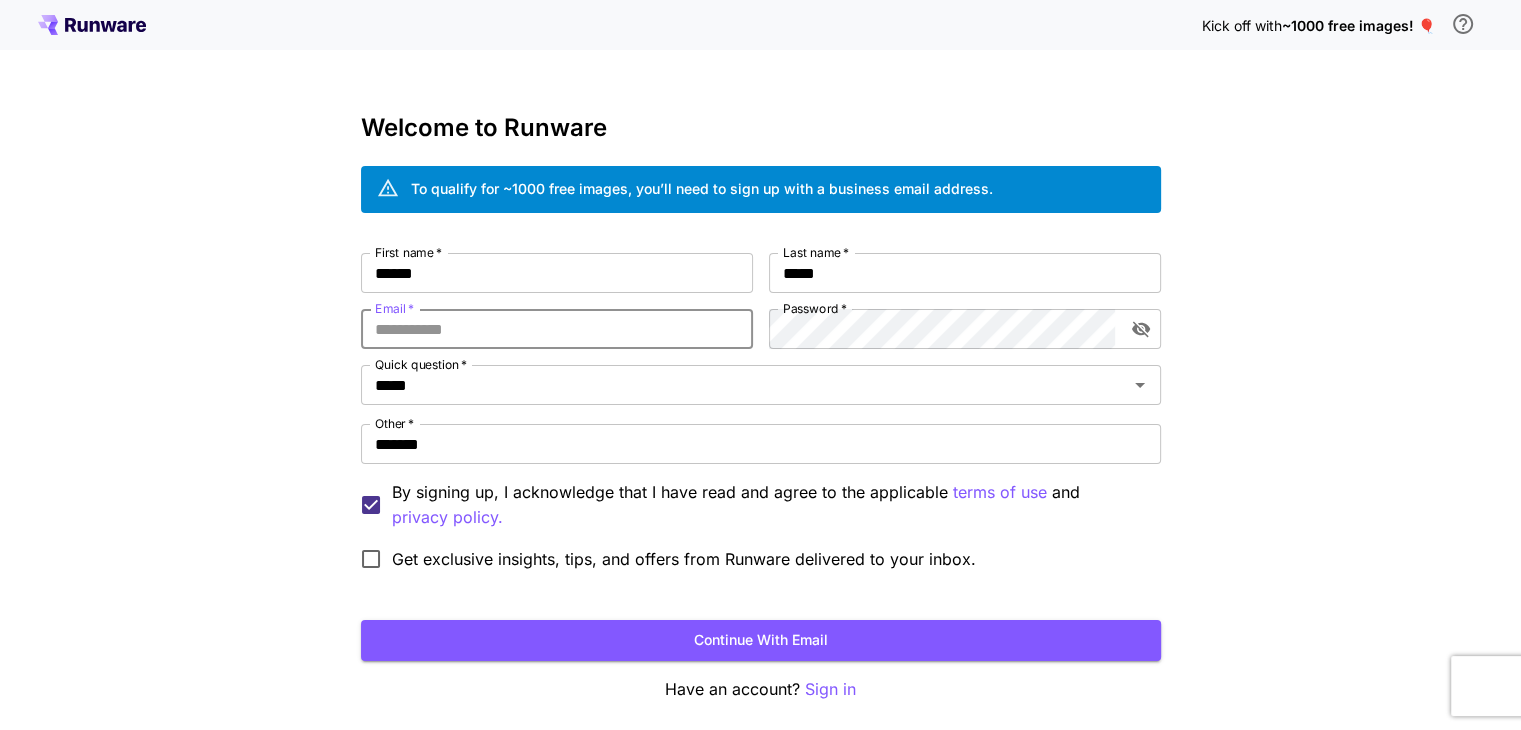 click on "Email   *" at bounding box center (557, 329) 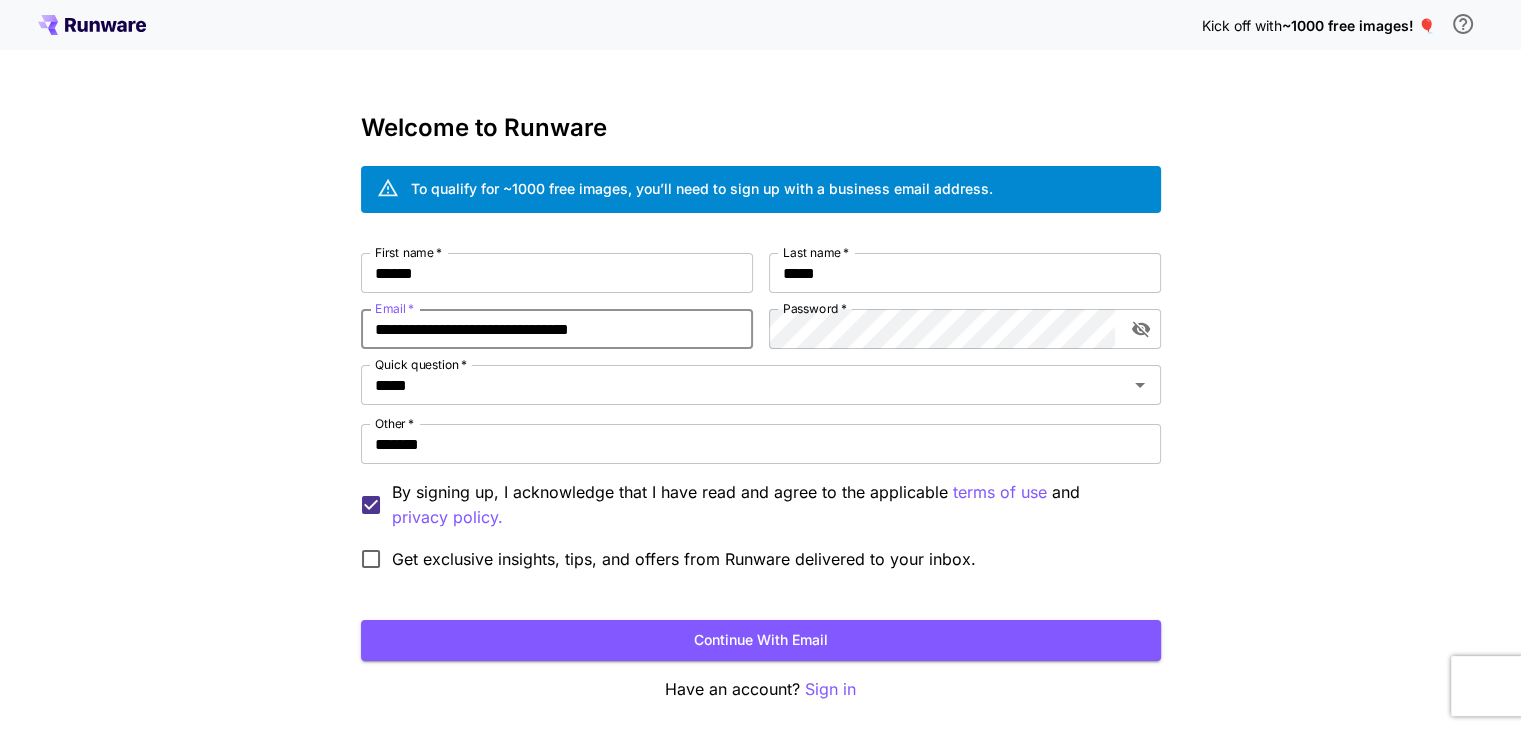 type on "**********" 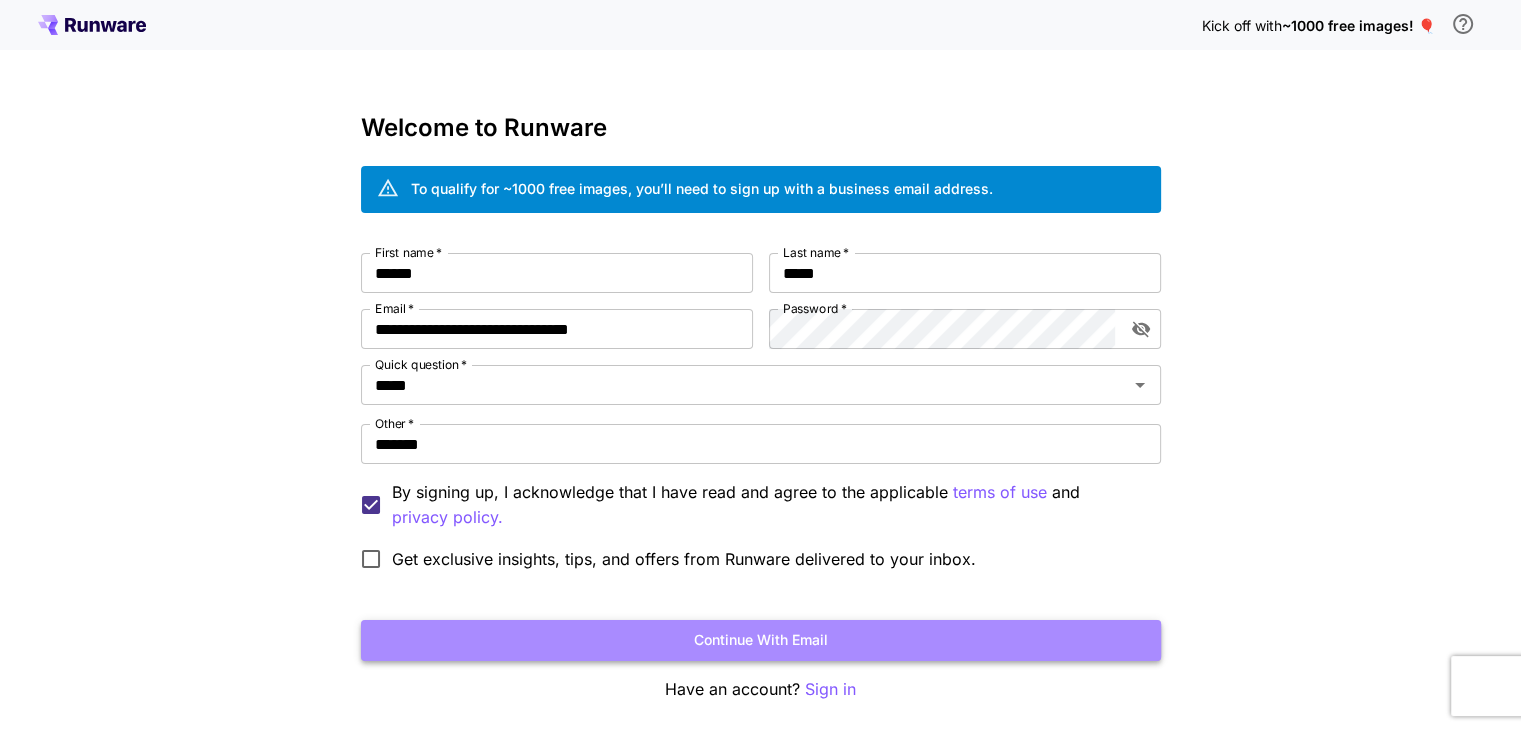 click on "Continue with email" at bounding box center (761, 640) 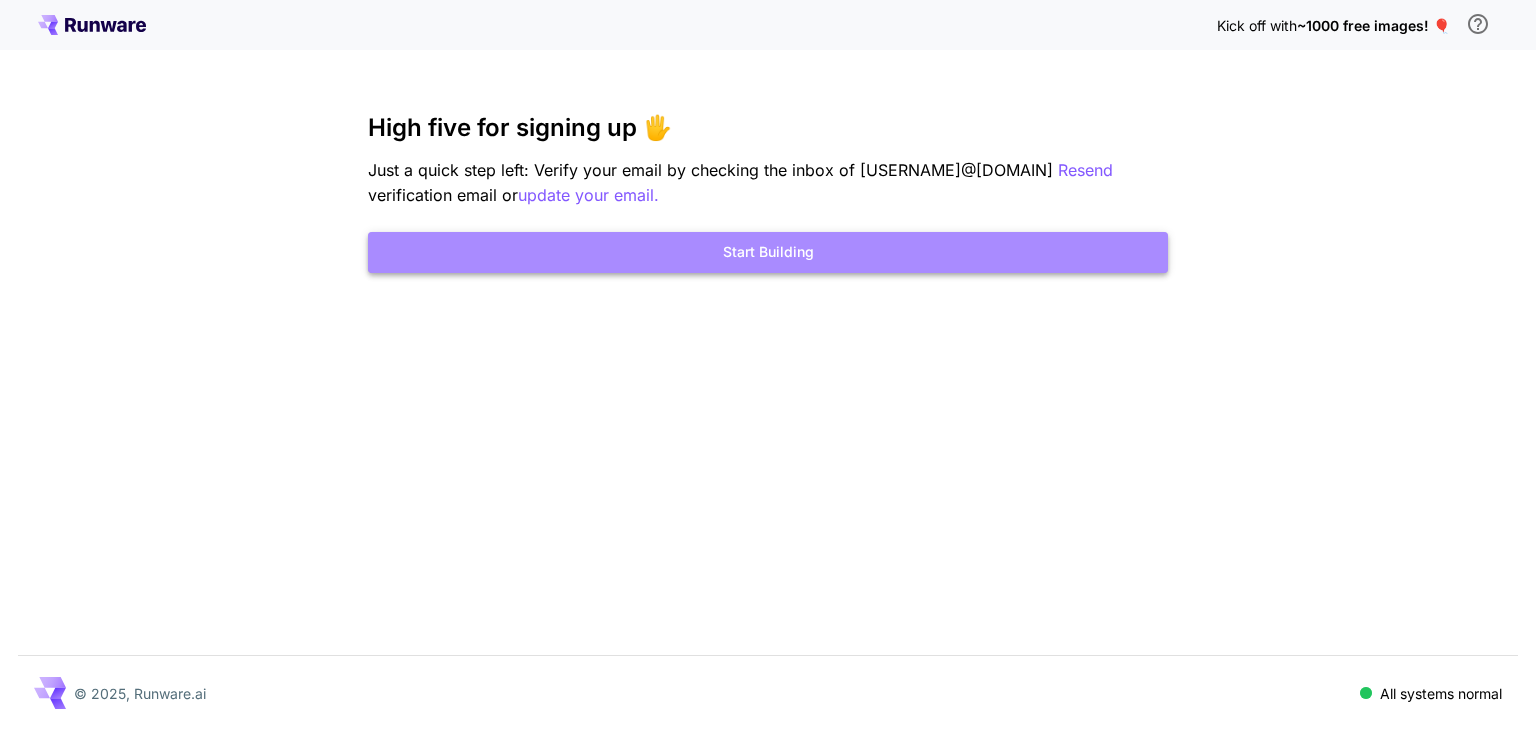 click on "Start Building" at bounding box center [768, 252] 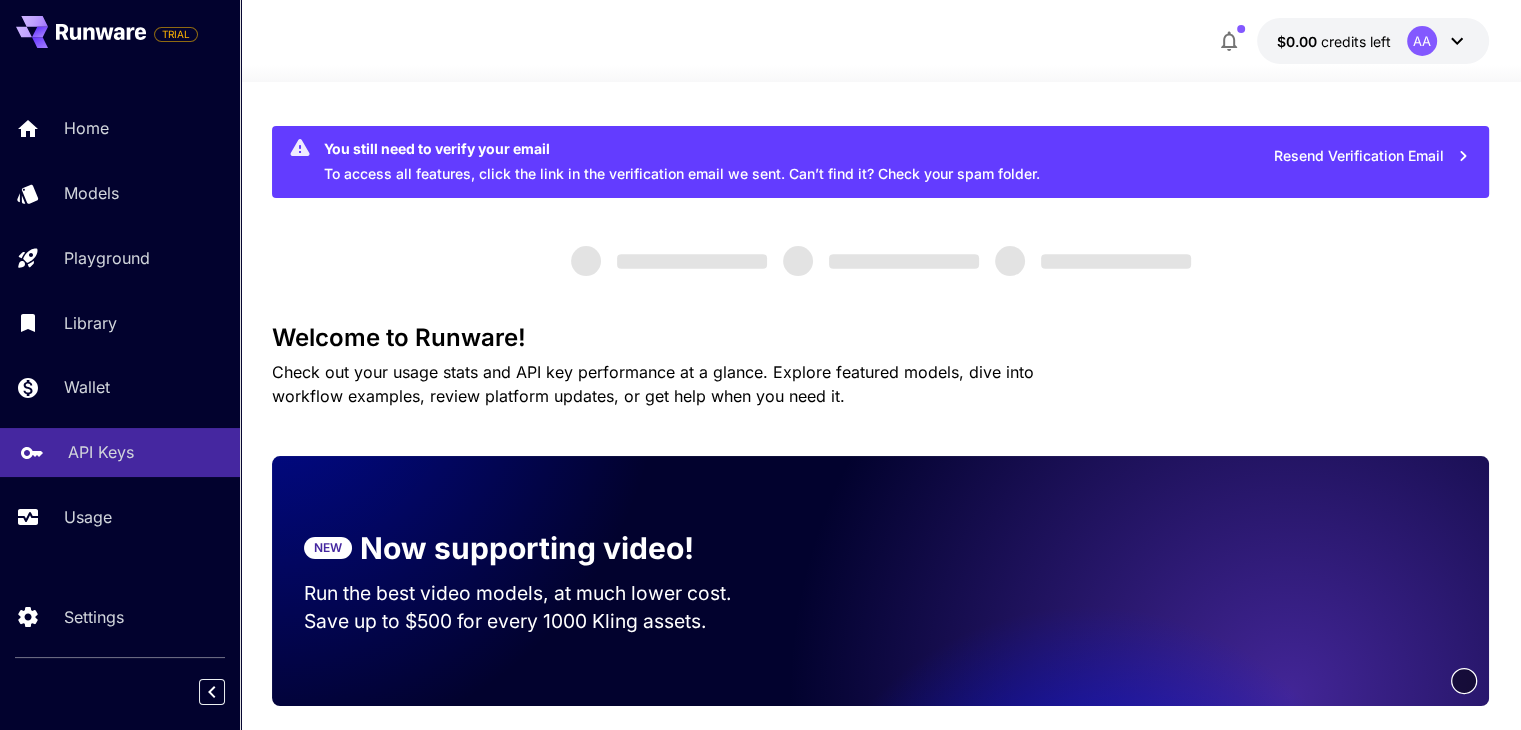click on "API Keys" at bounding box center (101, 452) 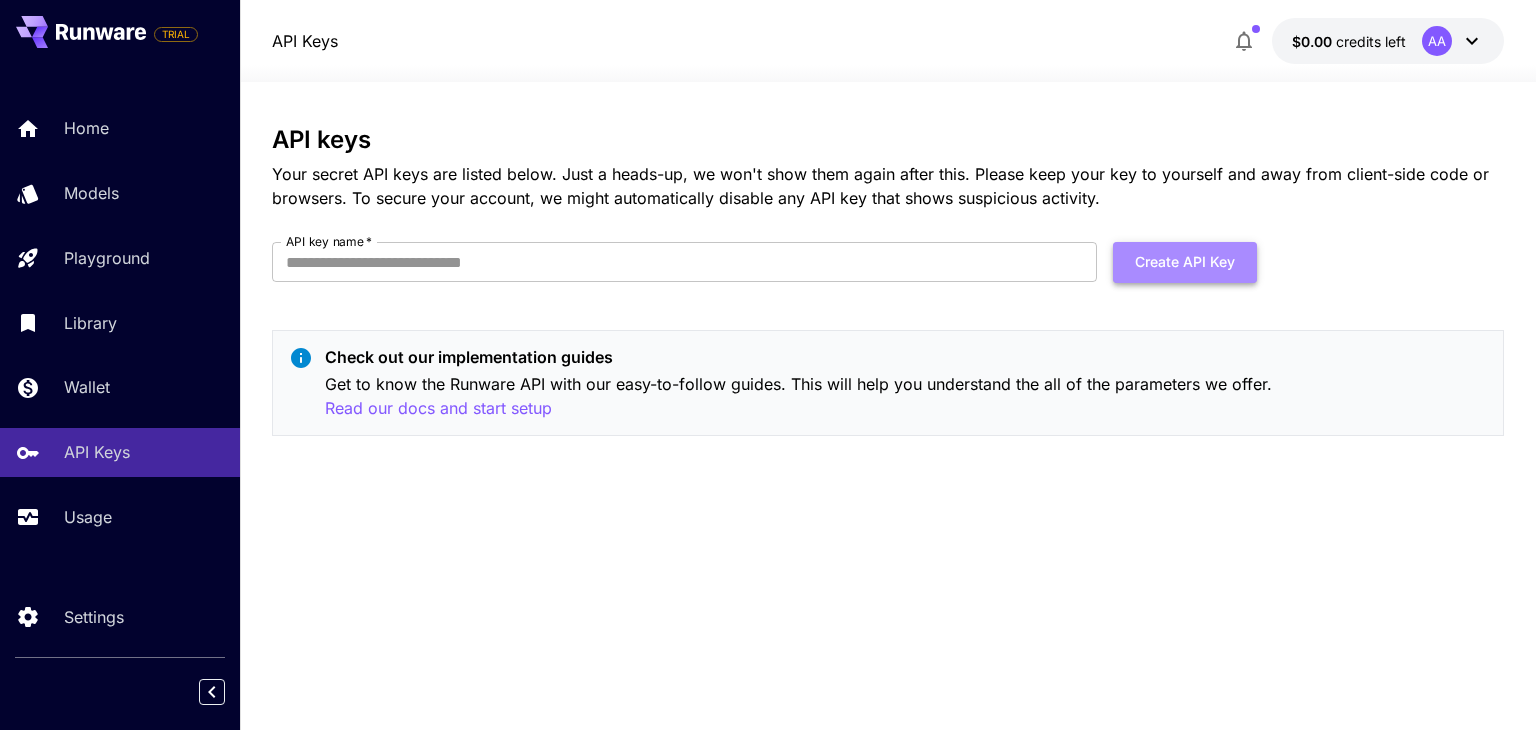 click on "Create API Key" at bounding box center (1185, 262) 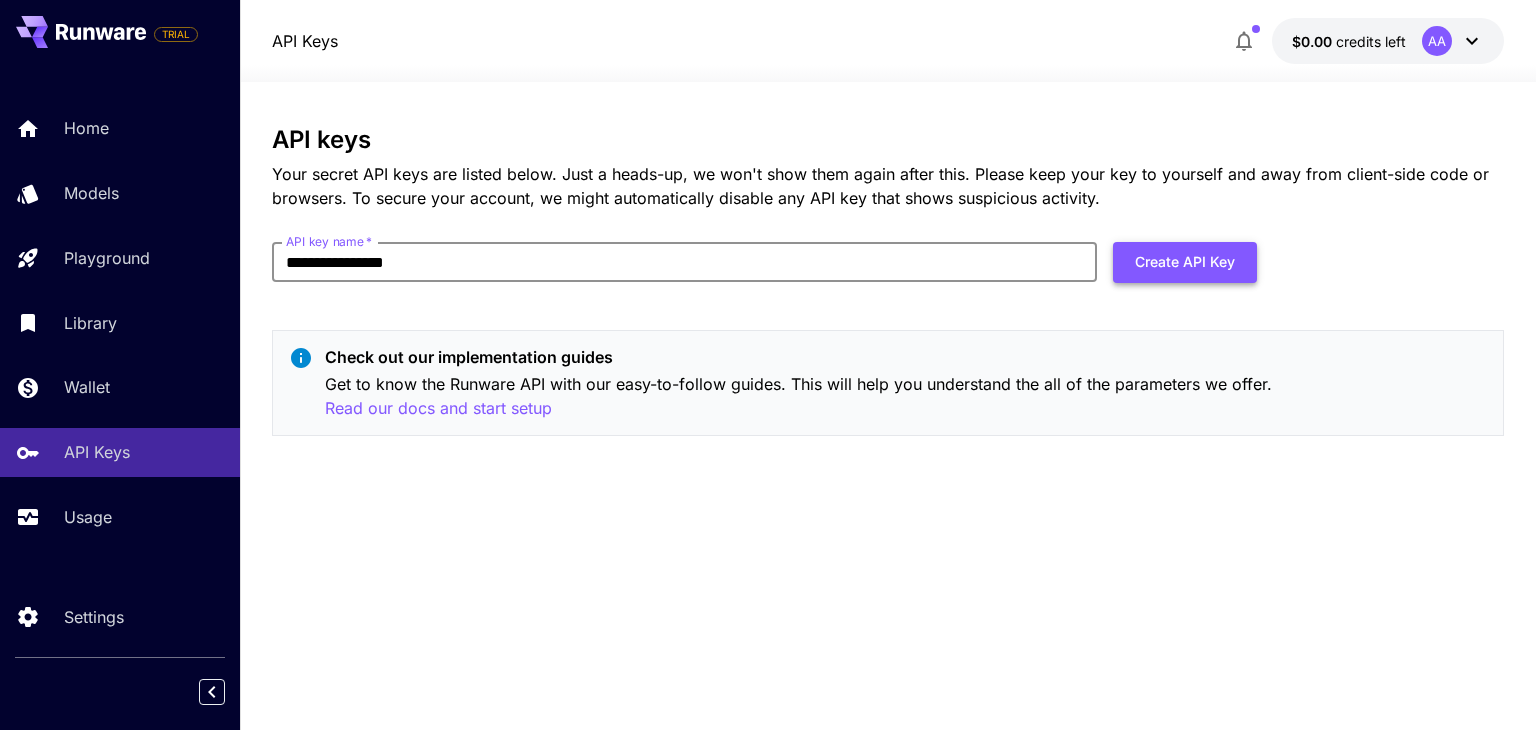 type on "**********" 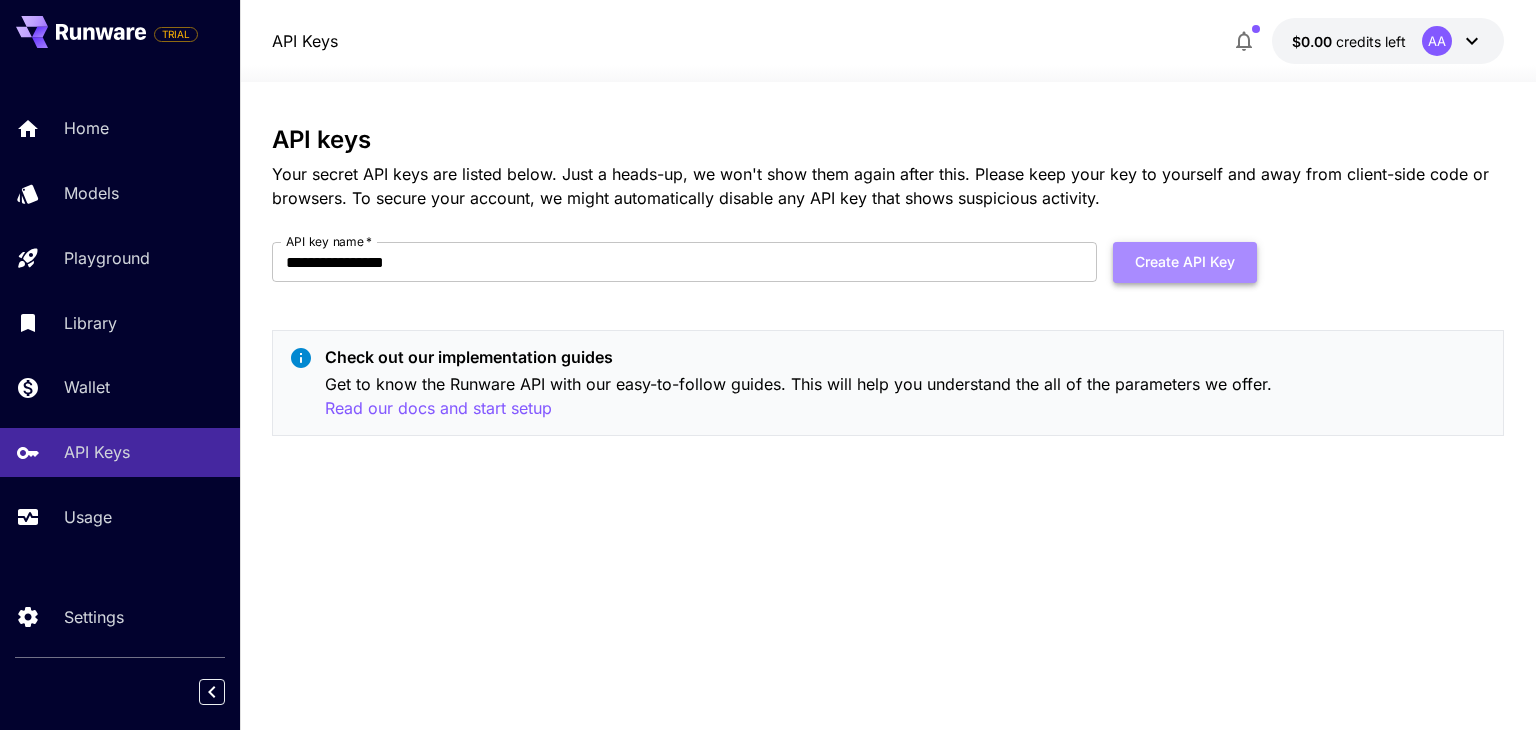 click on "Create API Key" at bounding box center [1185, 262] 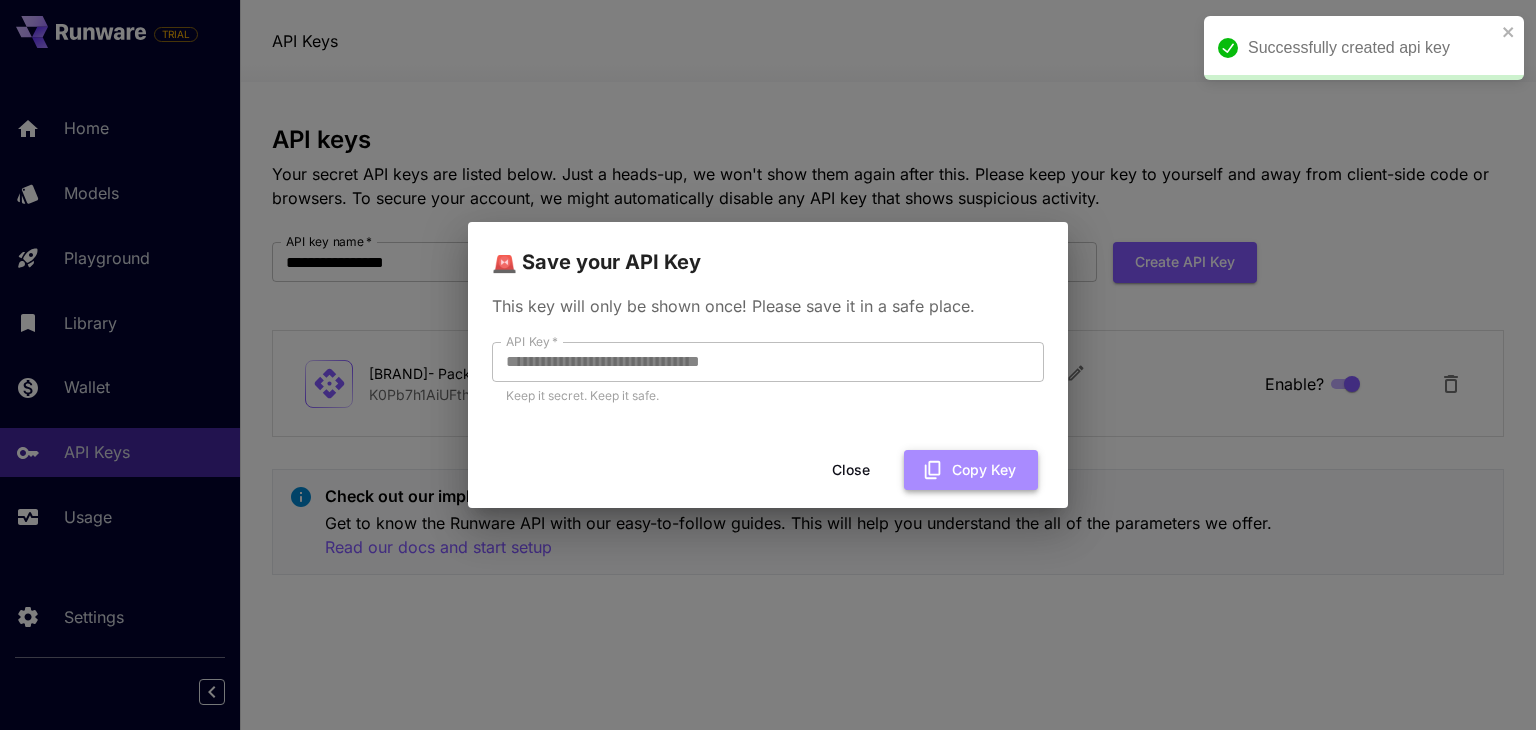 click 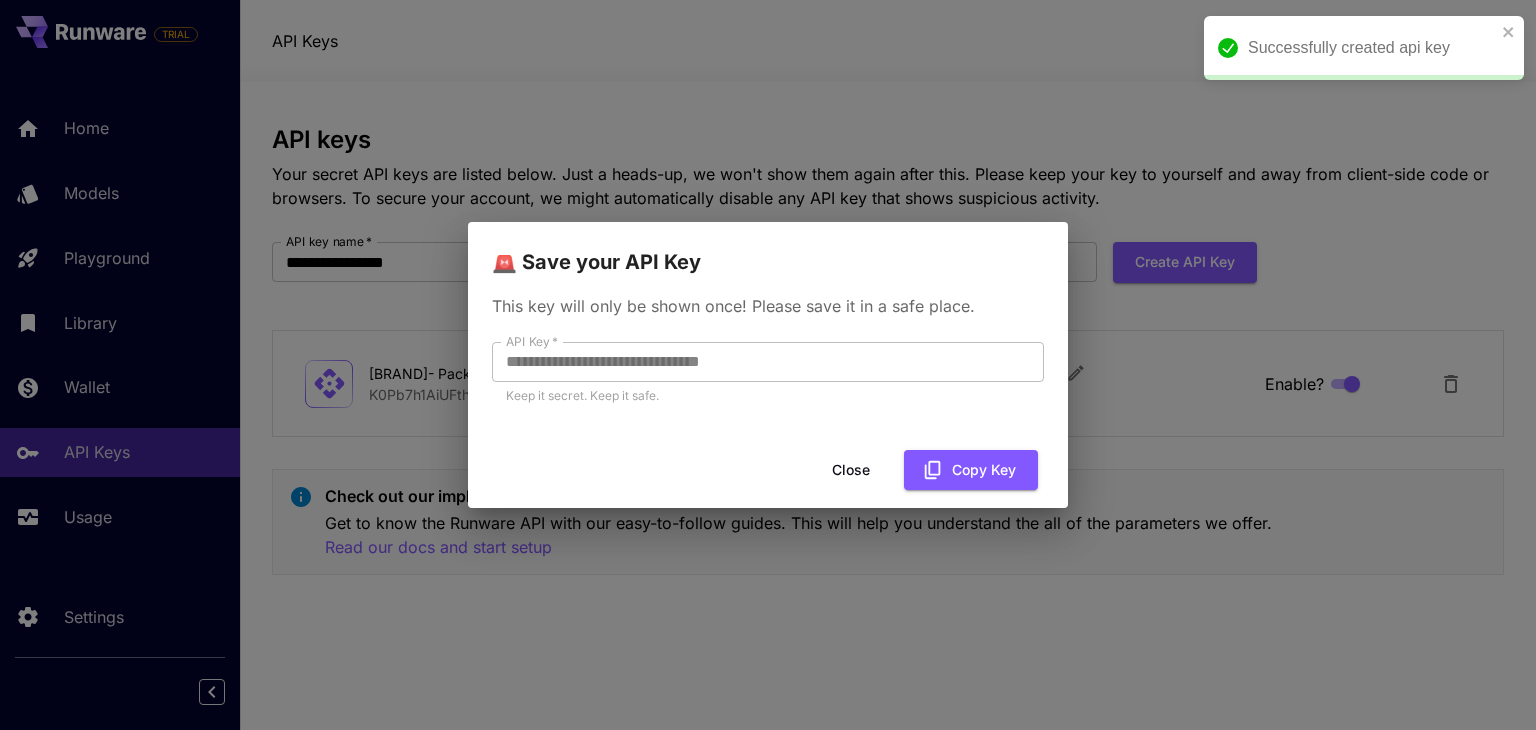 click on "Close" at bounding box center [851, 470] 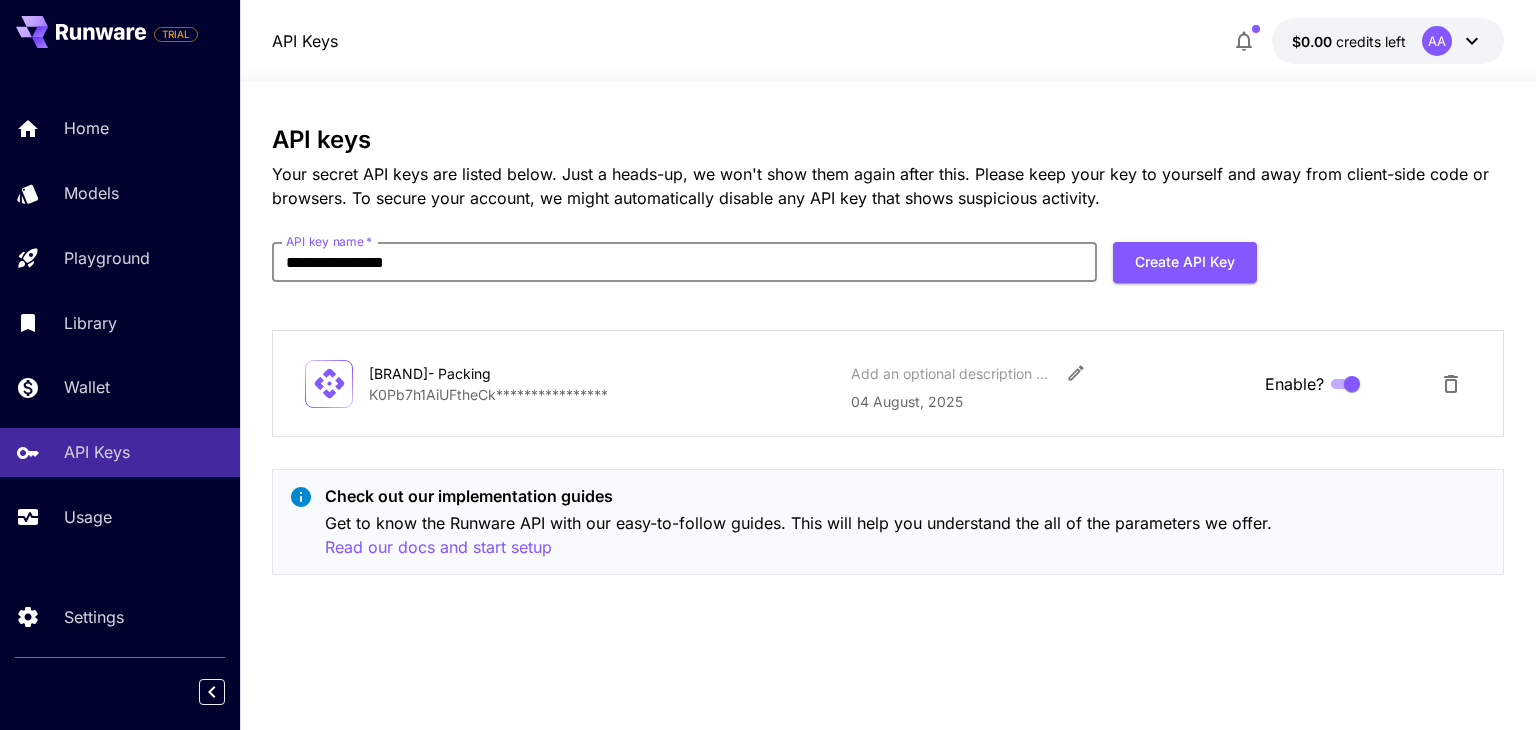 click on "**********" at bounding box center (684, 262) 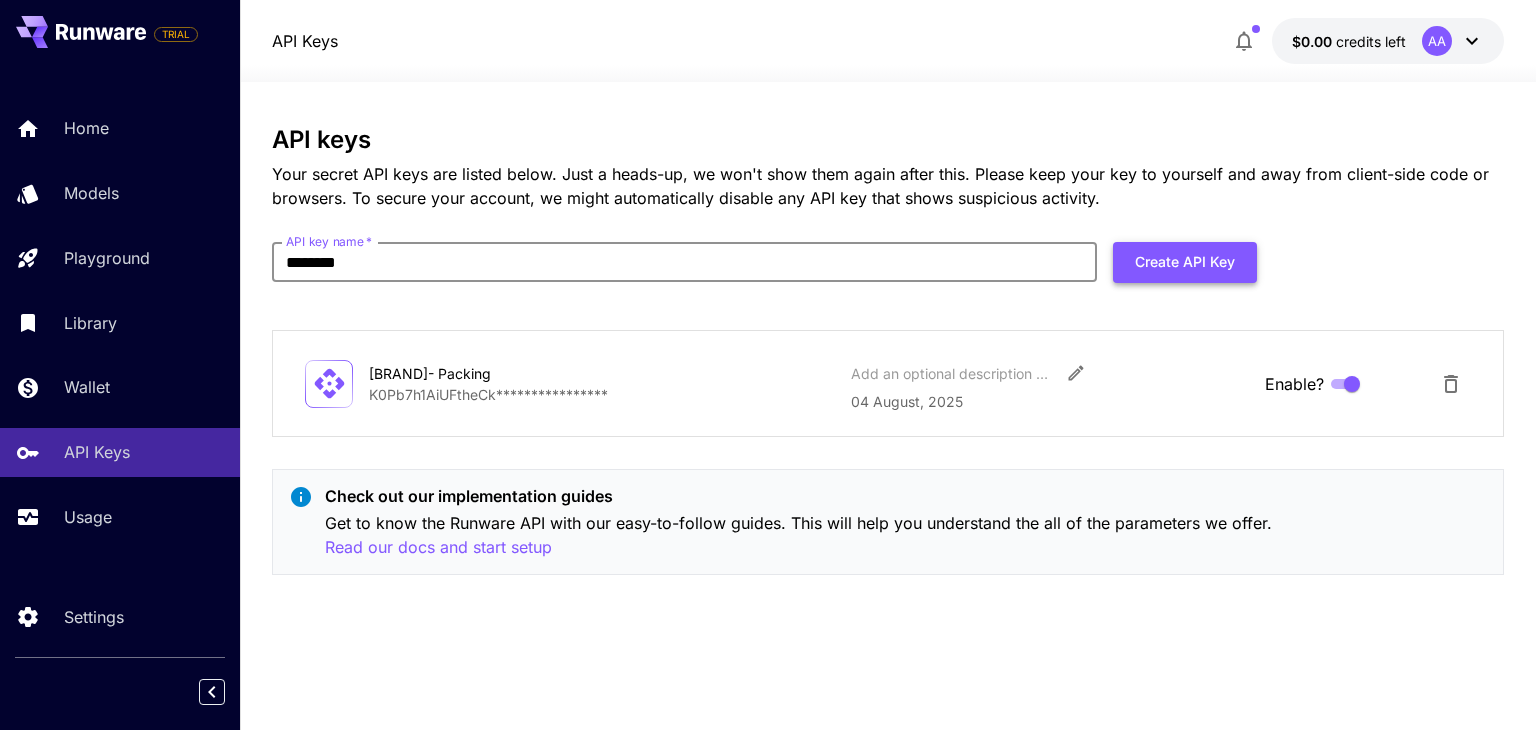 type on "********" 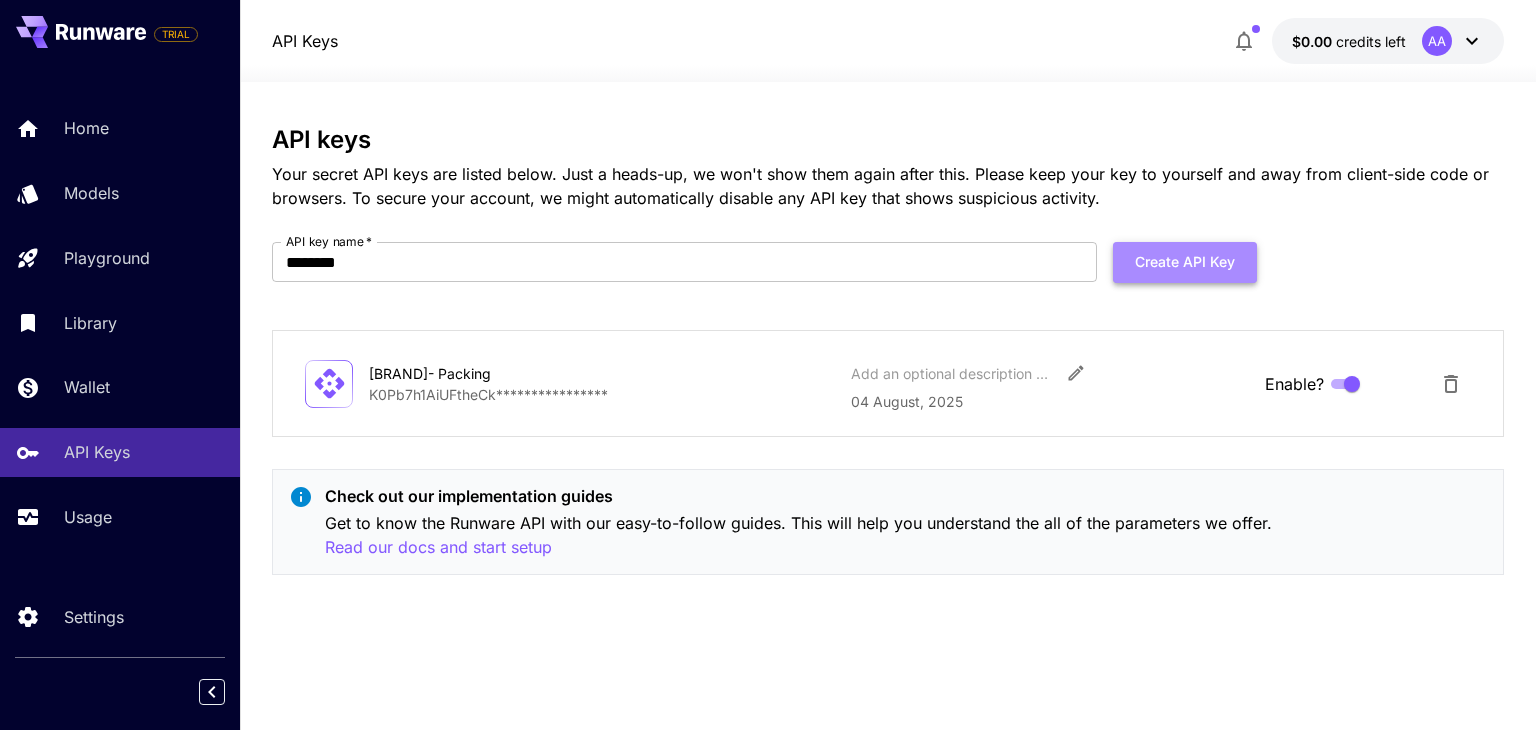 click on "Create API Key" at bounding box center [1185, 262] 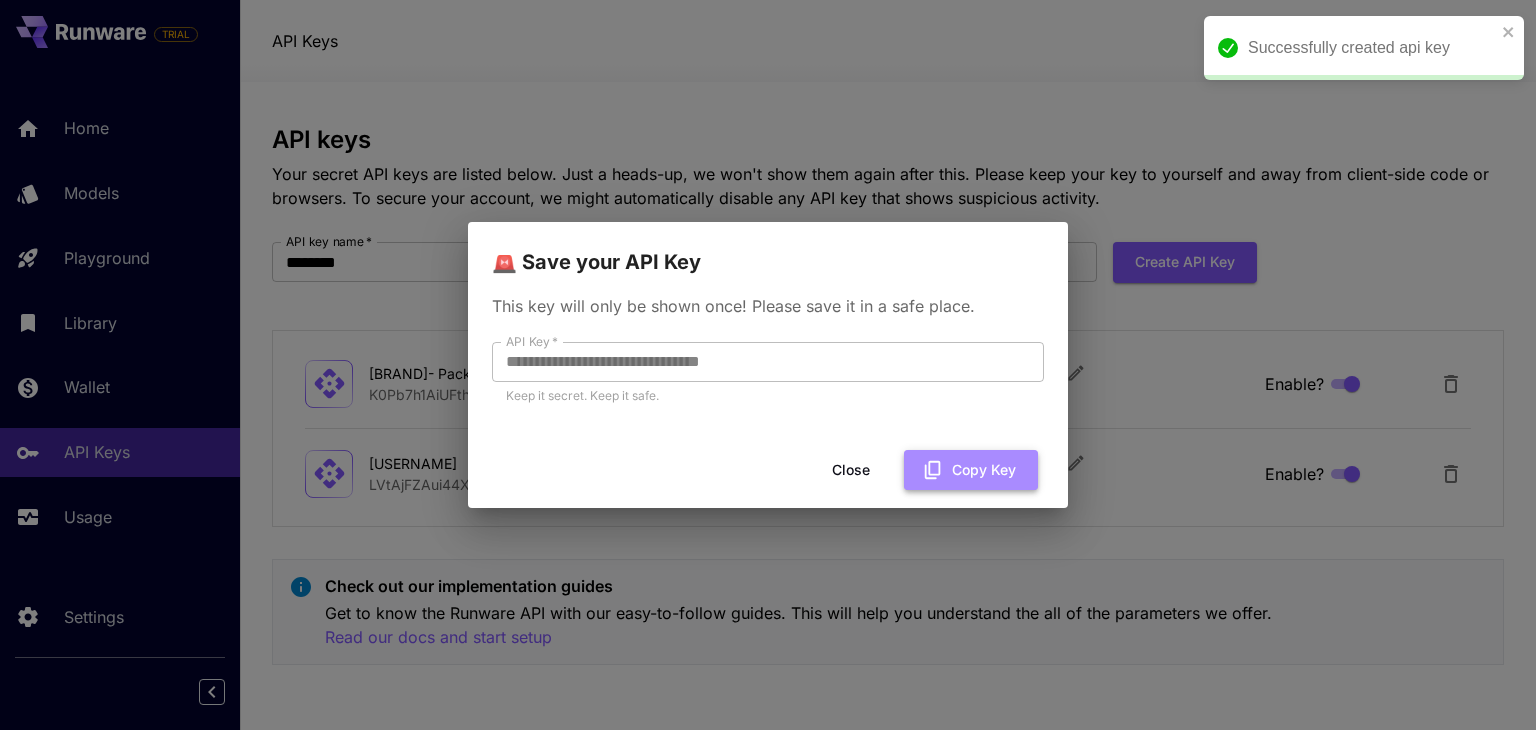 click on "Copy Key" at bounding box center [971, 470] 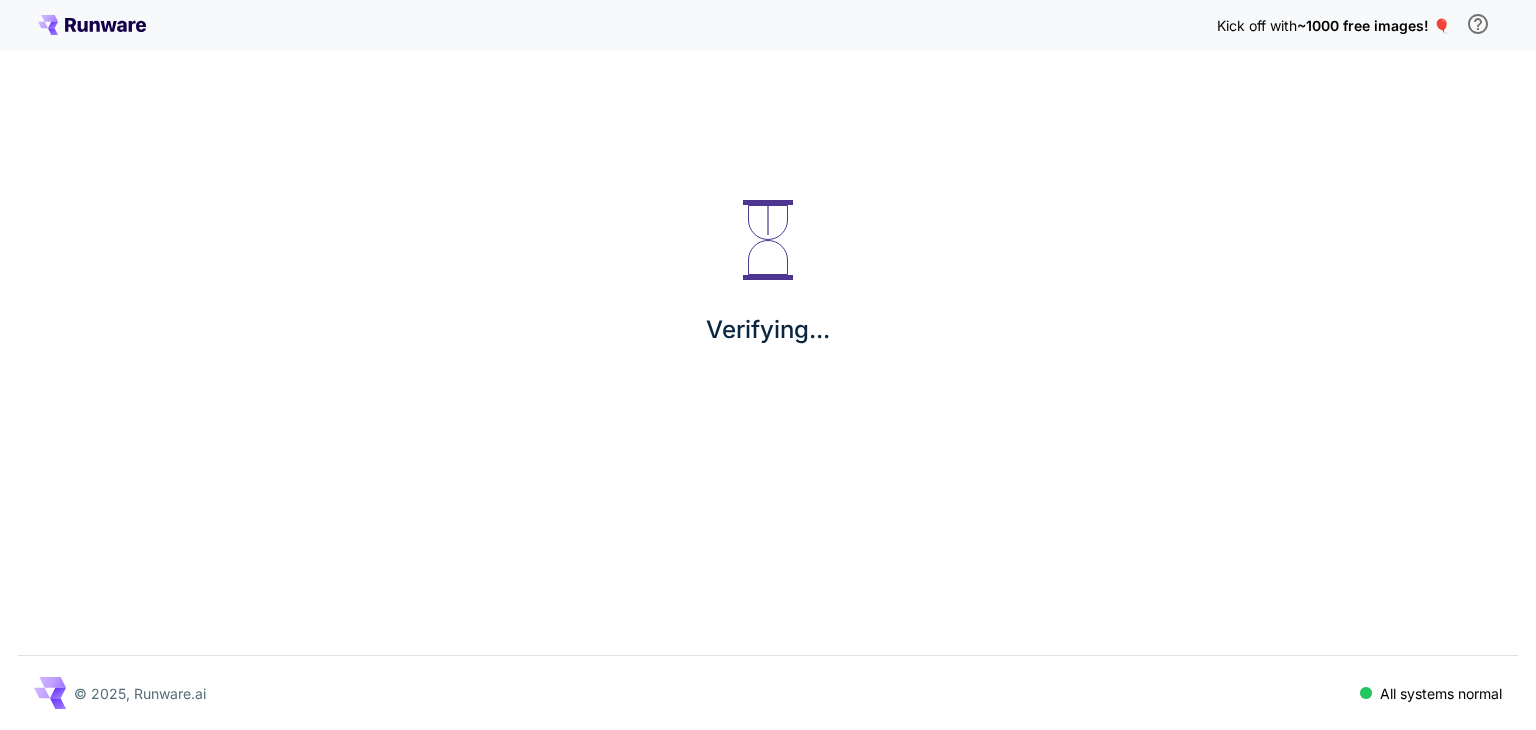 scroll, scrollTop: 0, scrollLeft: 0, axis: both 